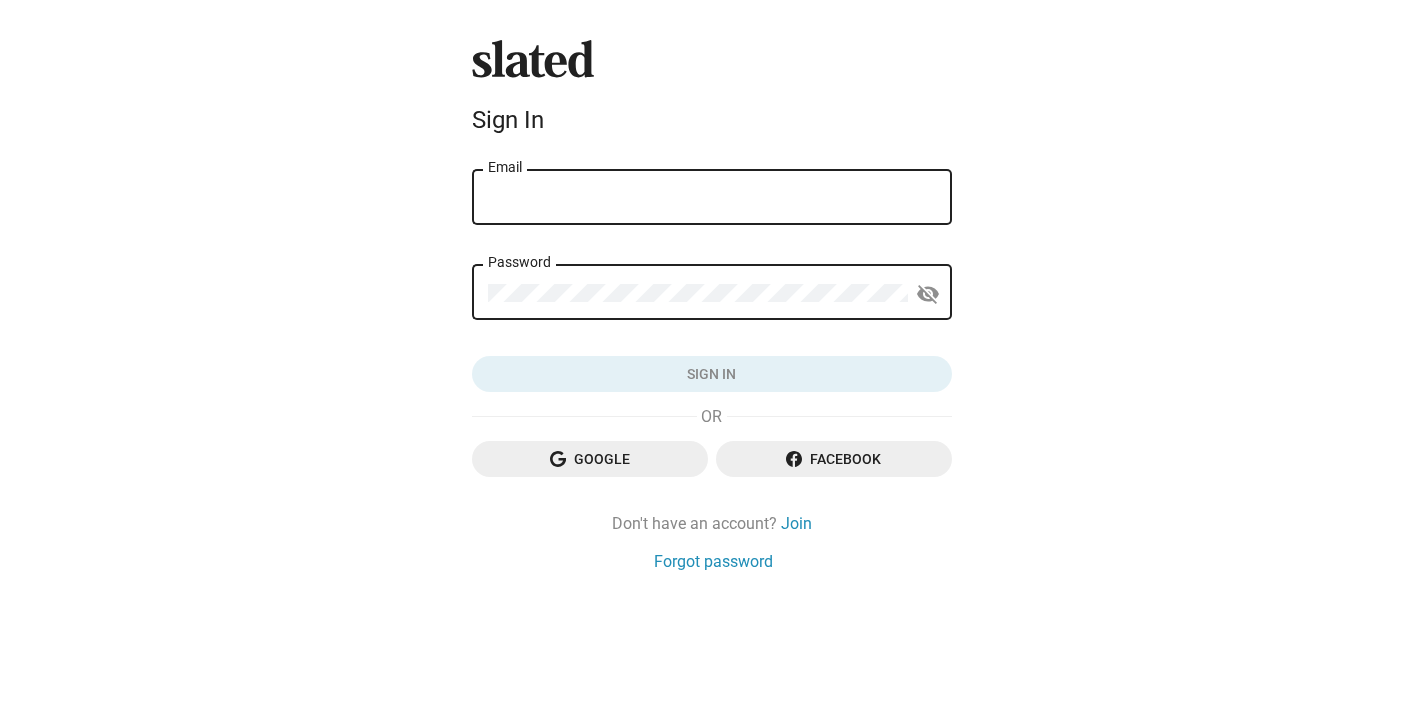 scroll, scrollTop: 0, scrollLeft: 0, axis: both 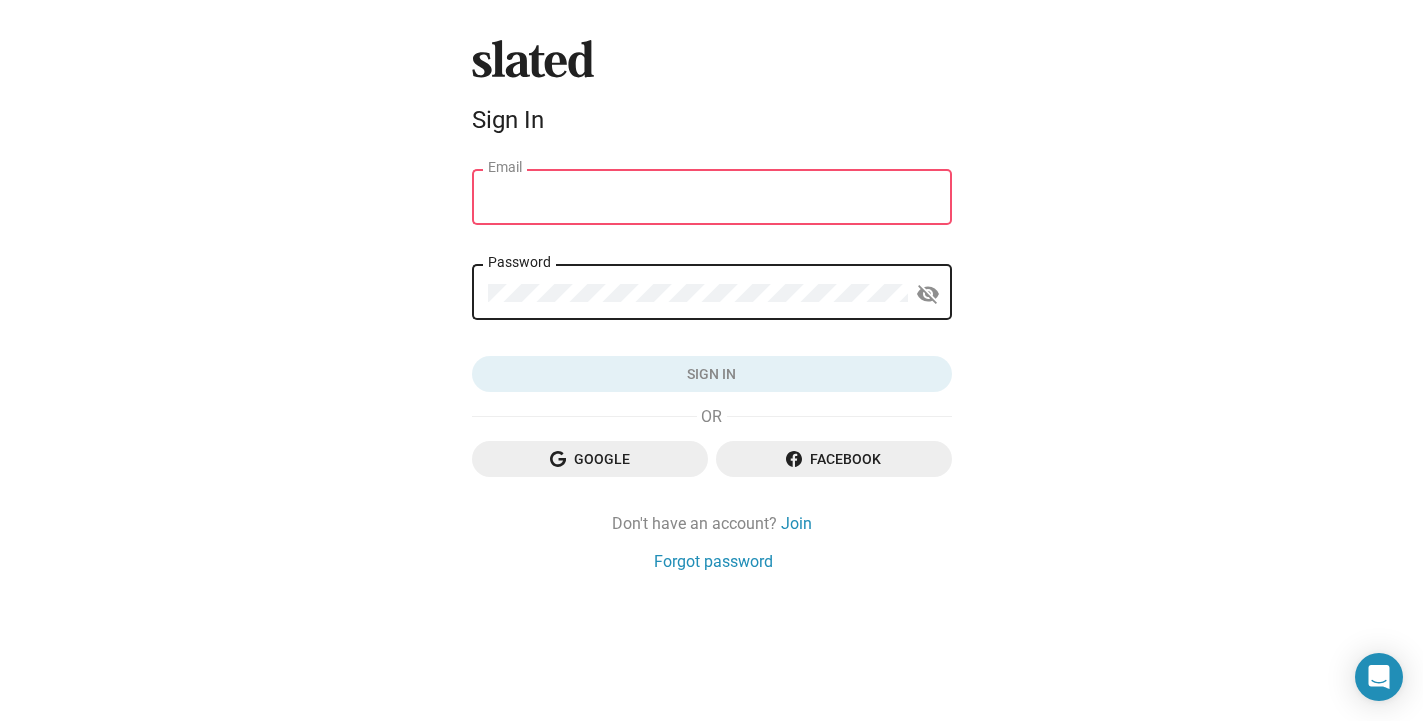type on "natelipp@gmail.com" 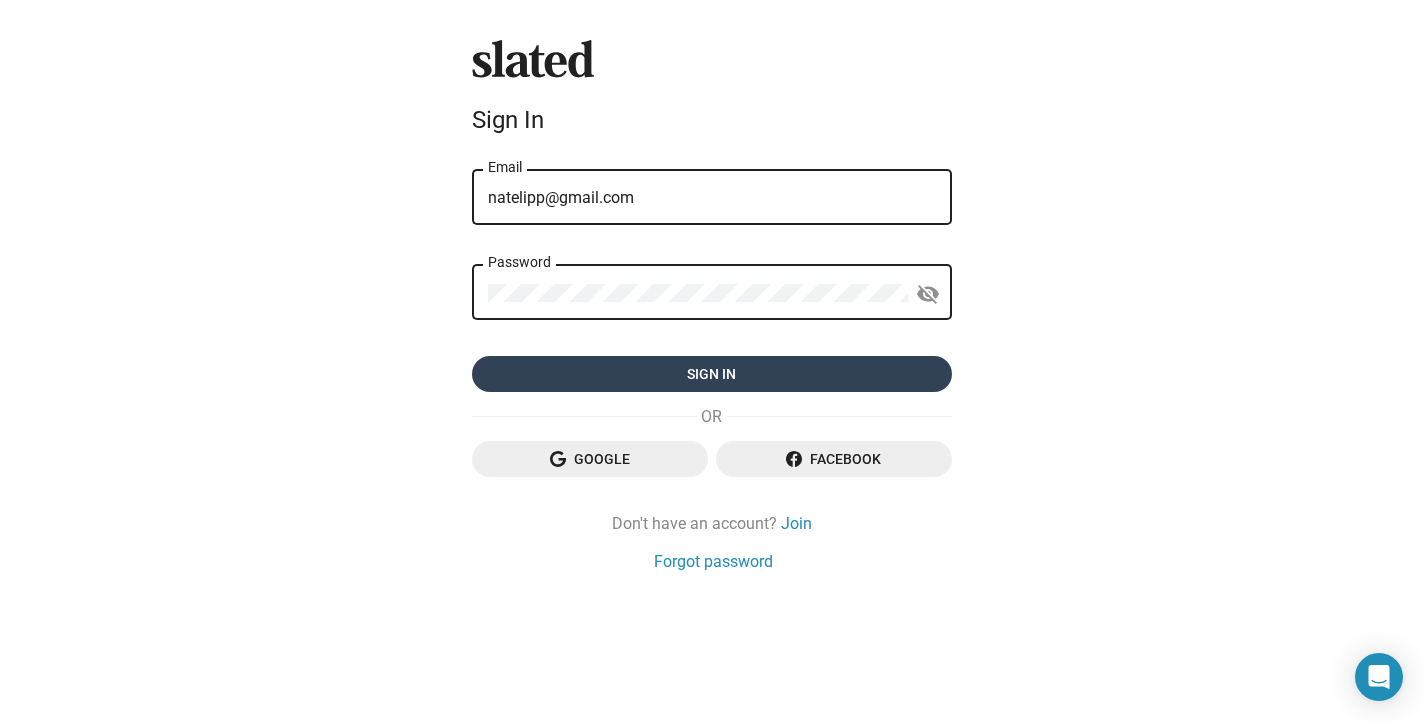 click on "Sign in" 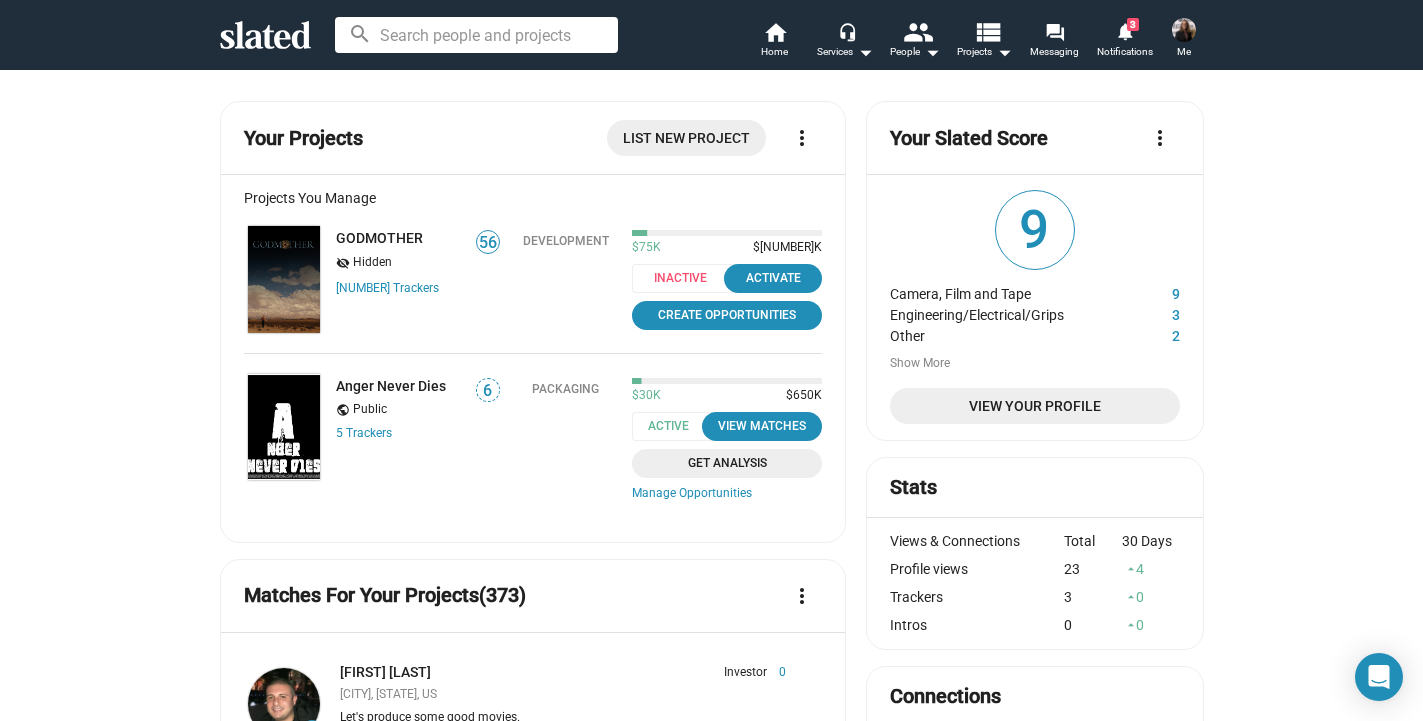 click at bounding box center (1184, 30) 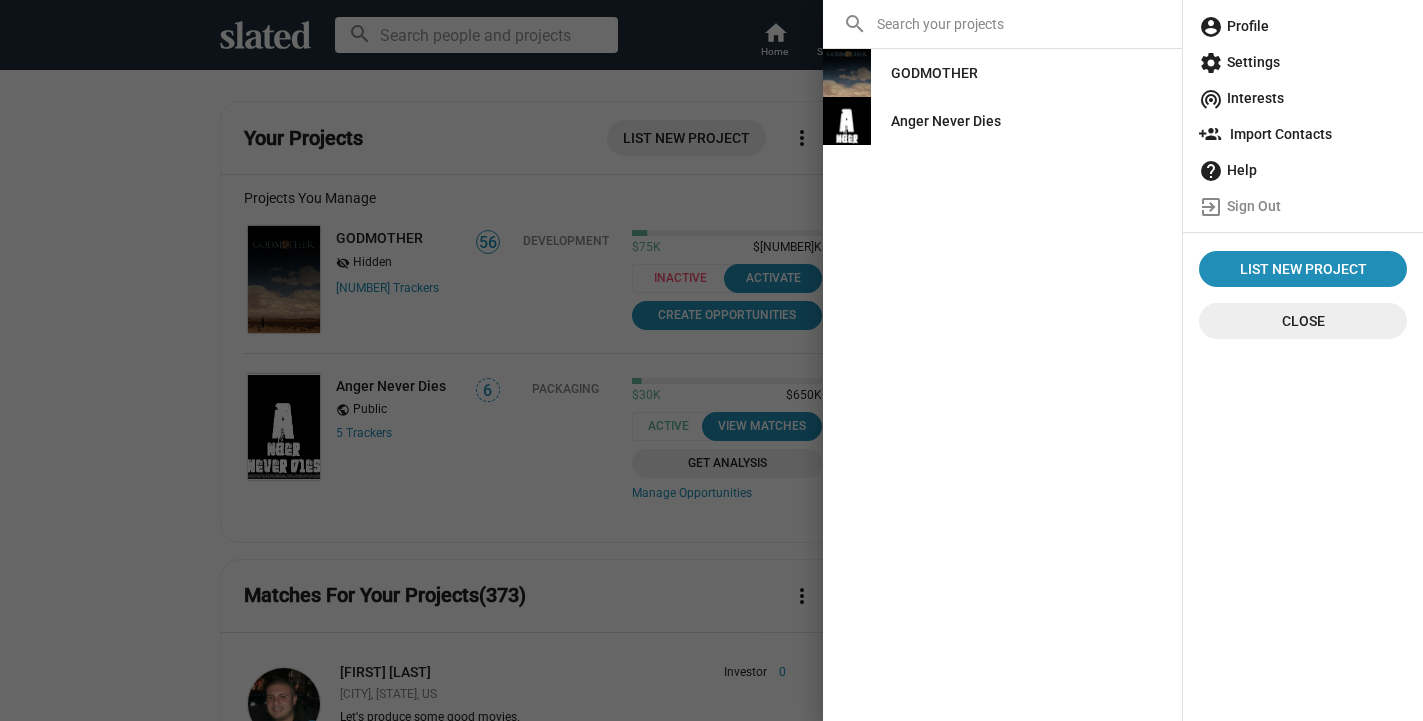 click on "GODMOTHER" 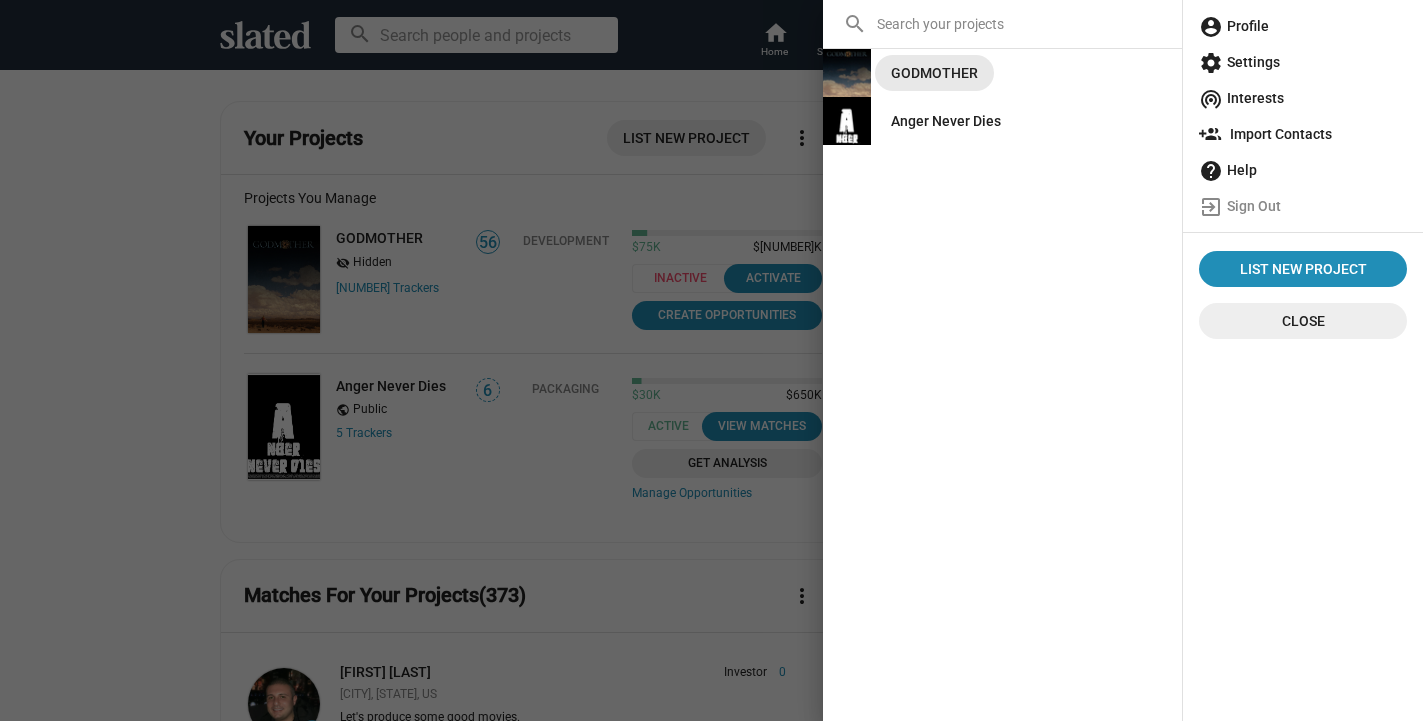 click on "GODMOTHER" 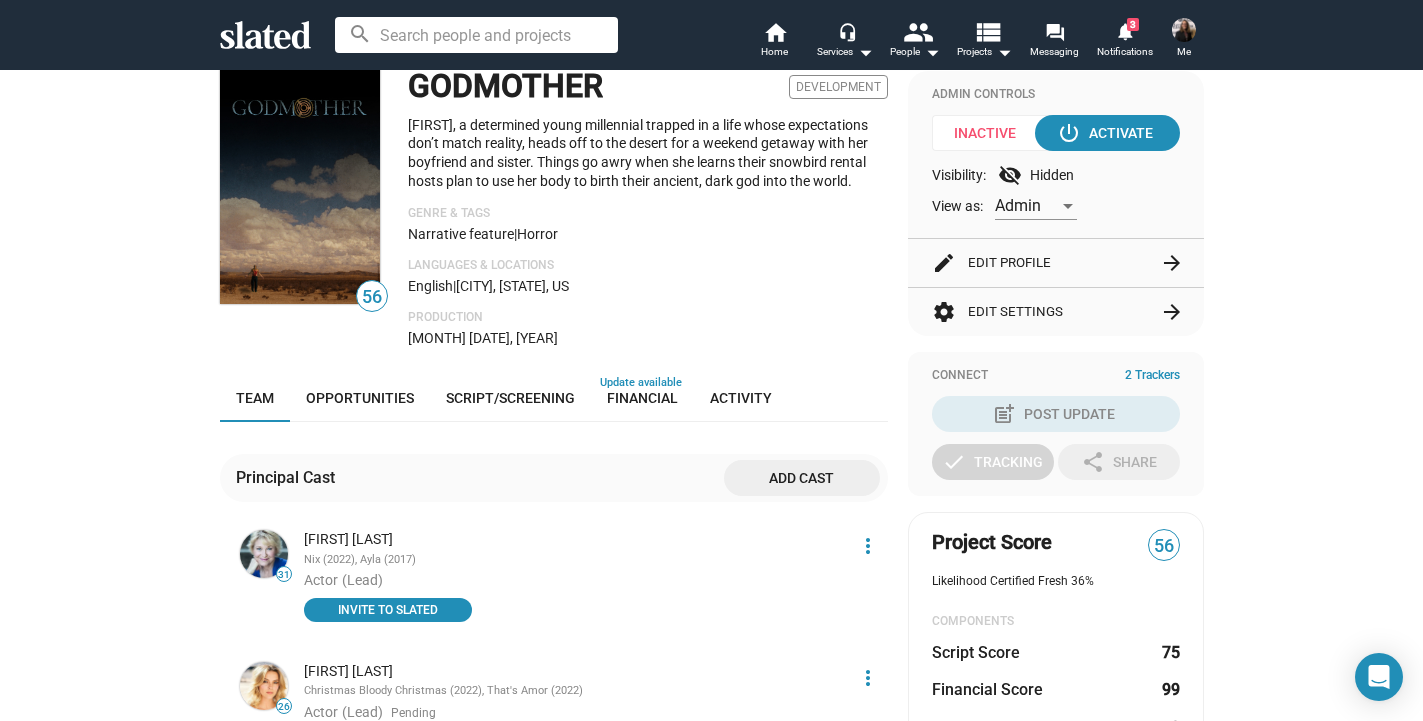 scroll, scrollTop: 0, scrollLeft: 0, axis: both 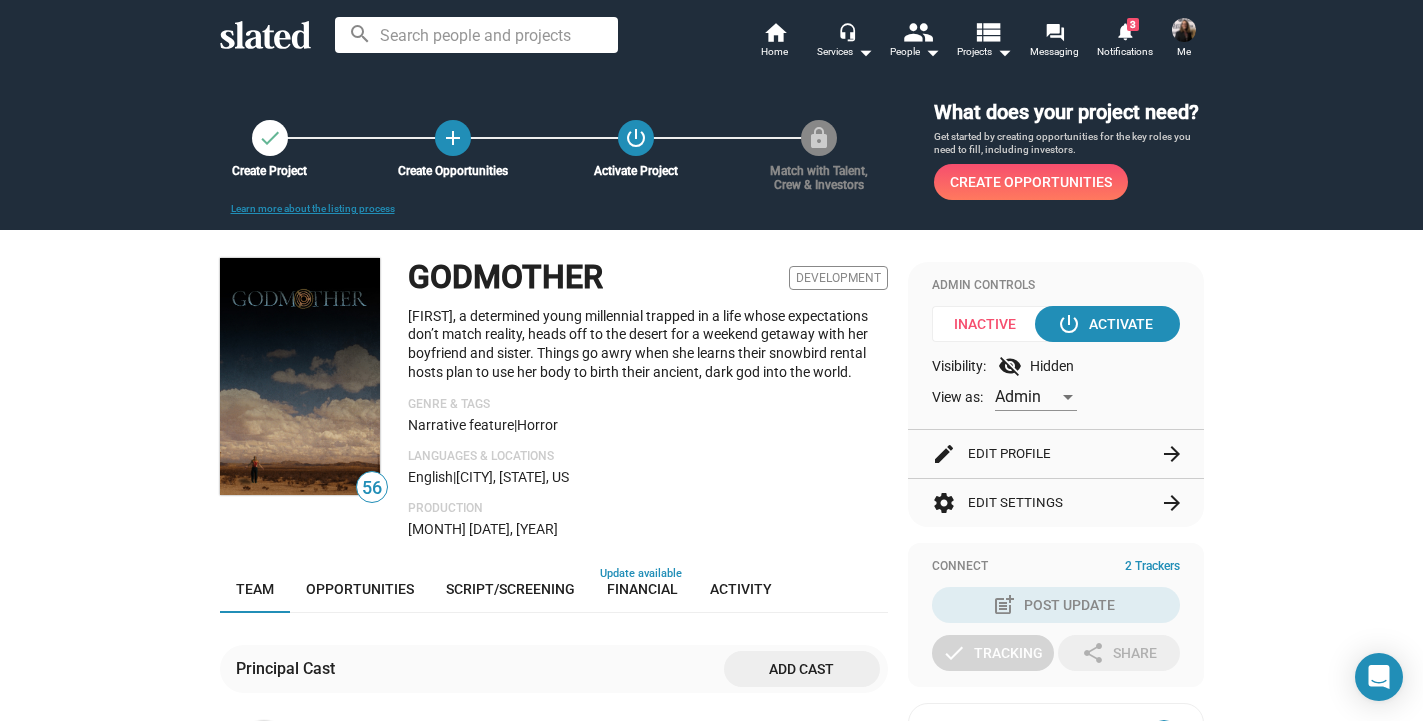 click on "edit  Edit Profile  arrow_forward" 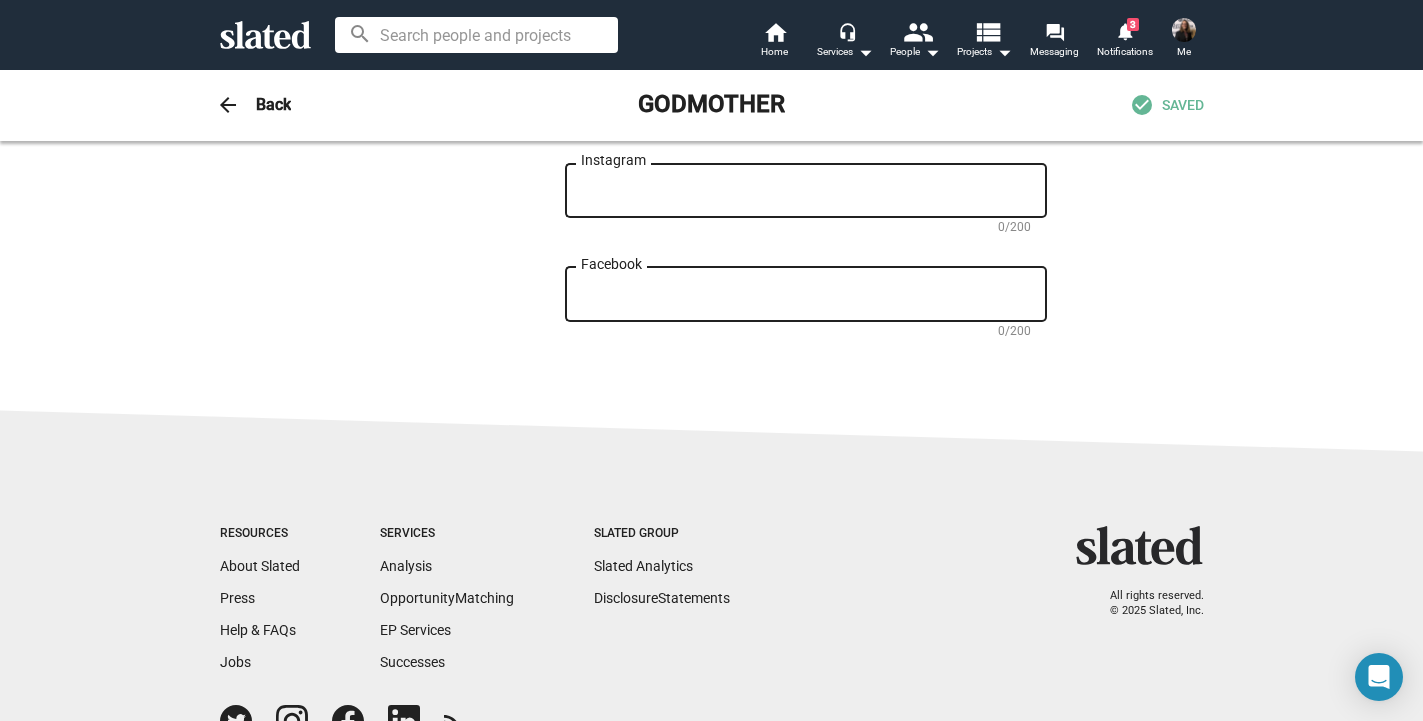 scroll, scrollTop: 1942, scrollLeft: 0, axis: vertical 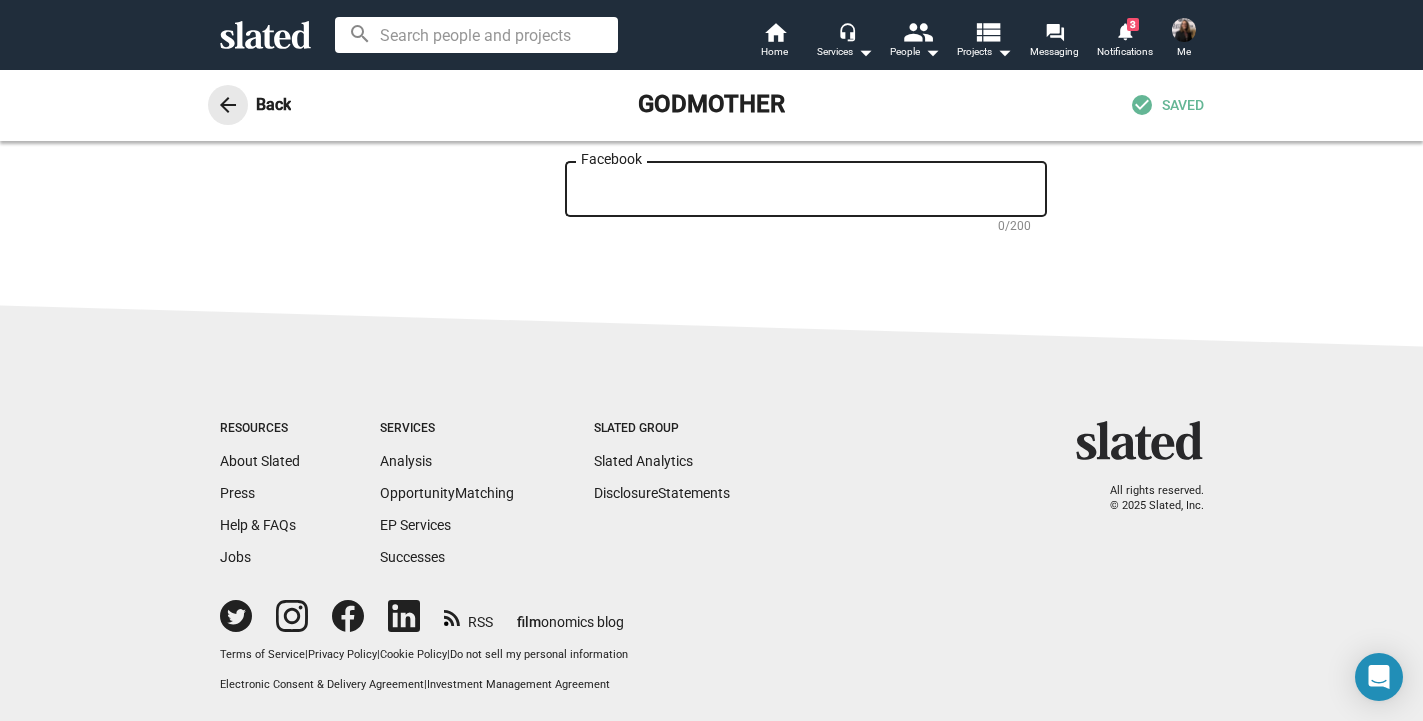 click on "arrow_back" at bounding box center (228, 105) 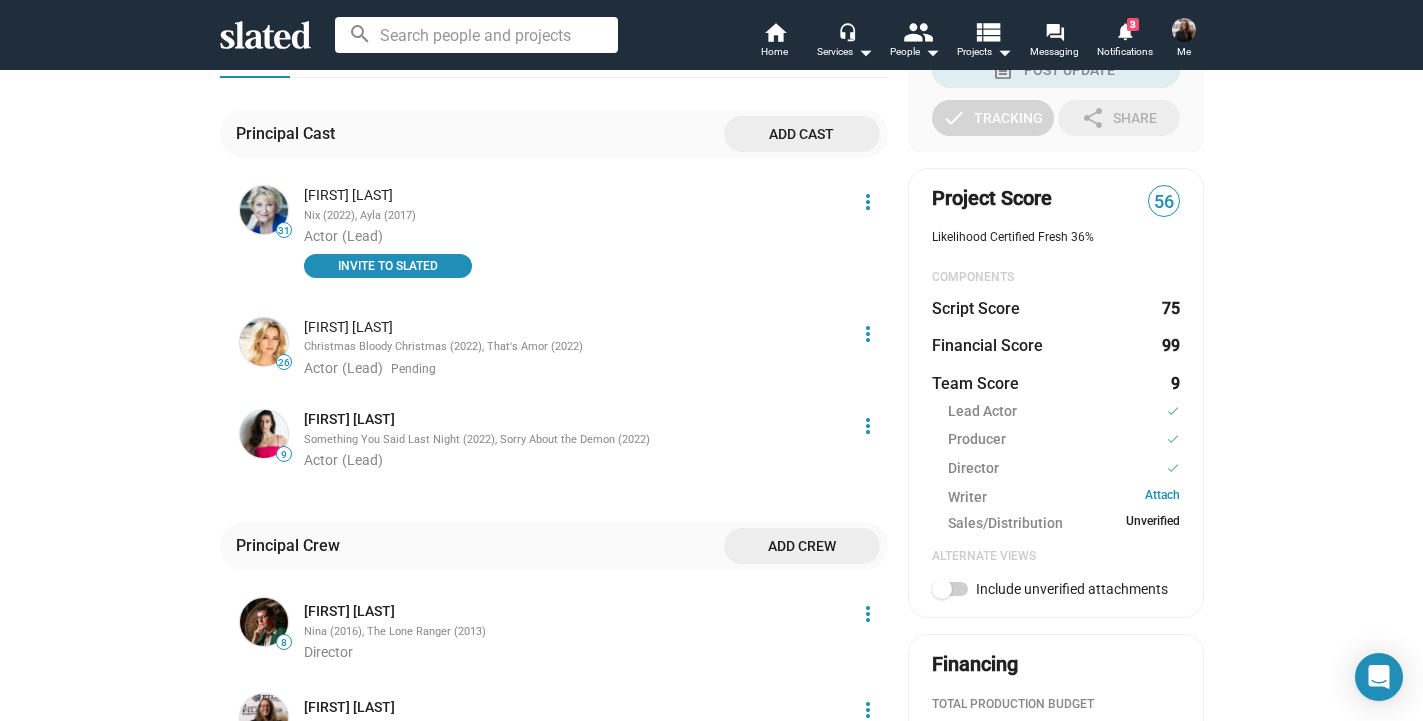 scroll, scrollTop: 0, scrollLeft: 0, axis: both 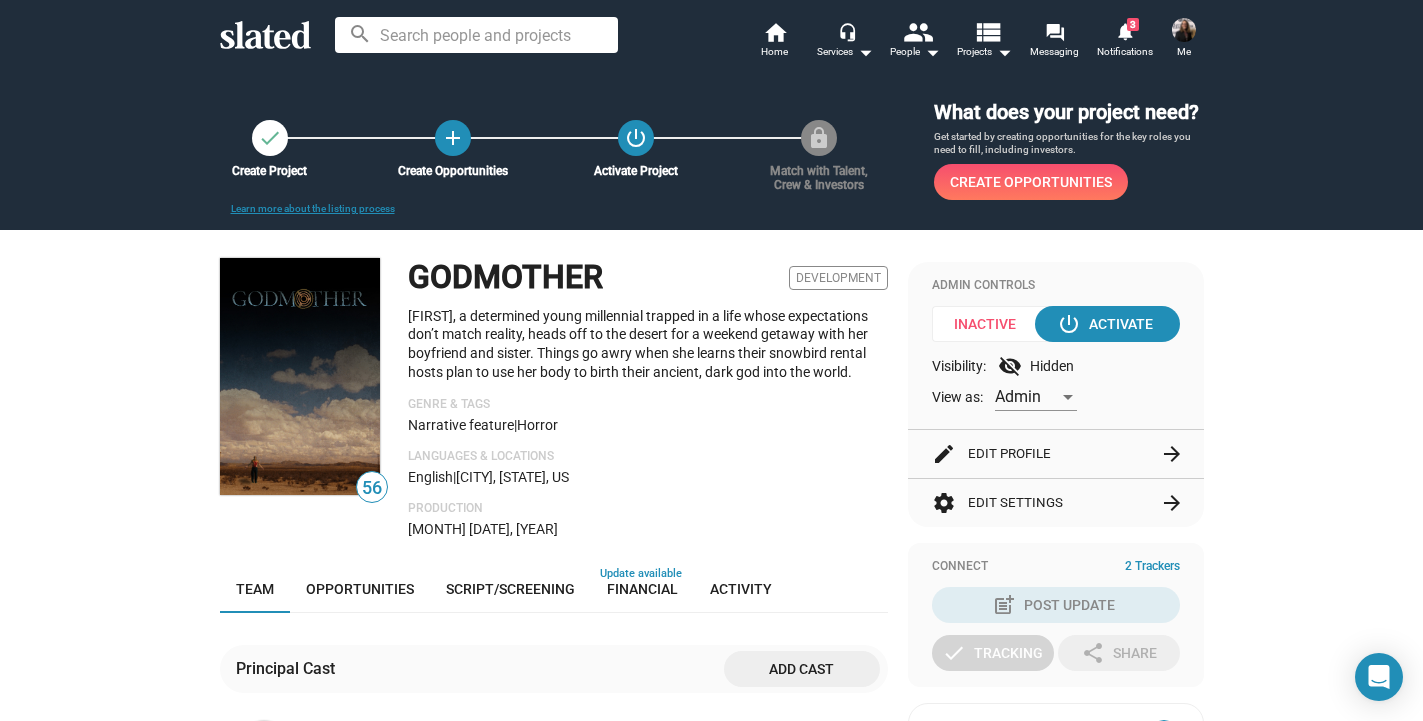 click at bounding box center (1184, 30) 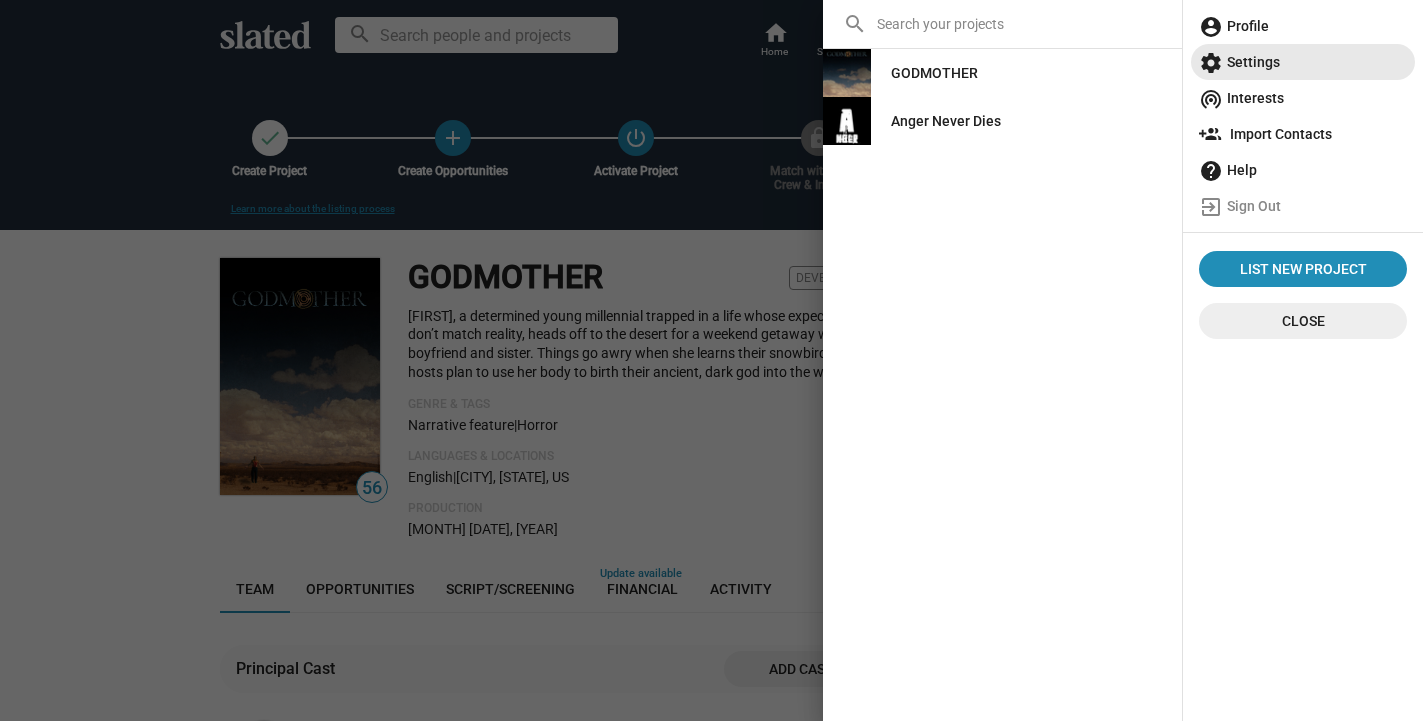 click on "settings  Settings" 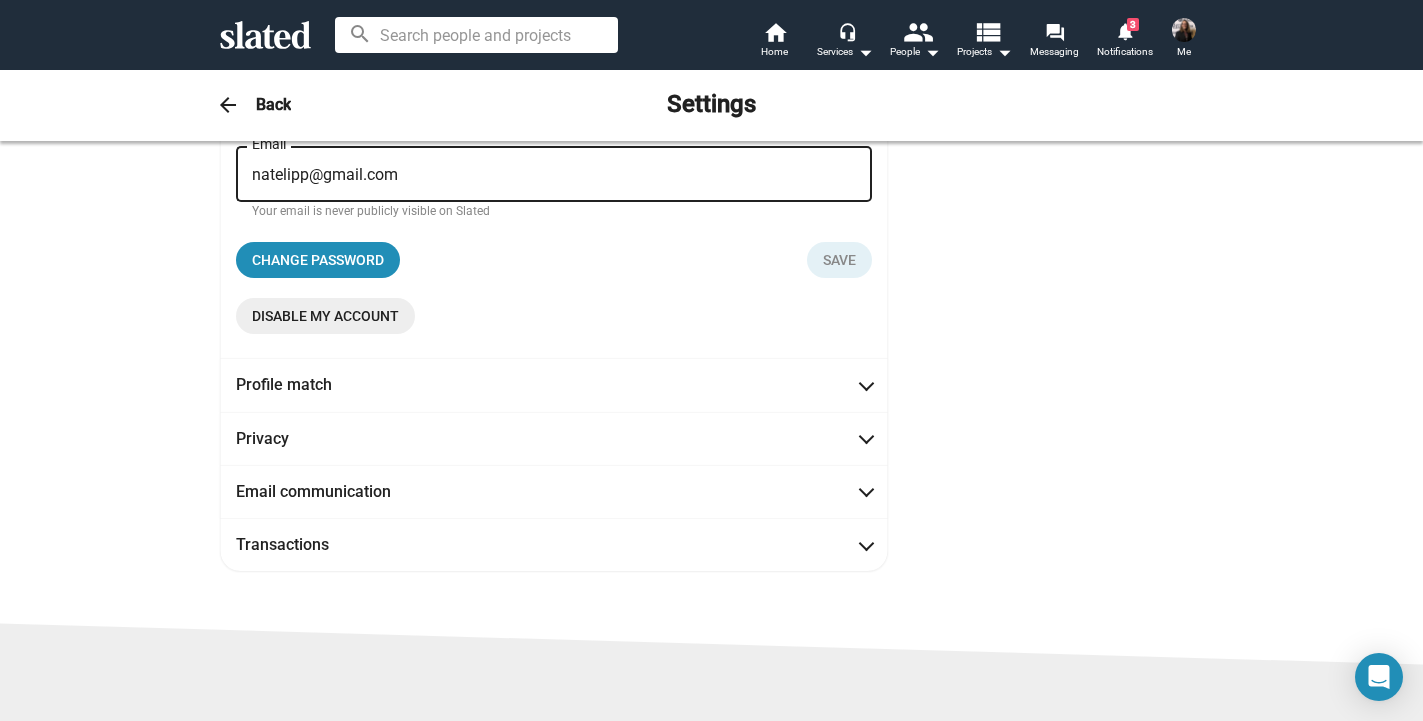 scroll, scrollTop: 177, scrollLeft: 0, axis: vertical 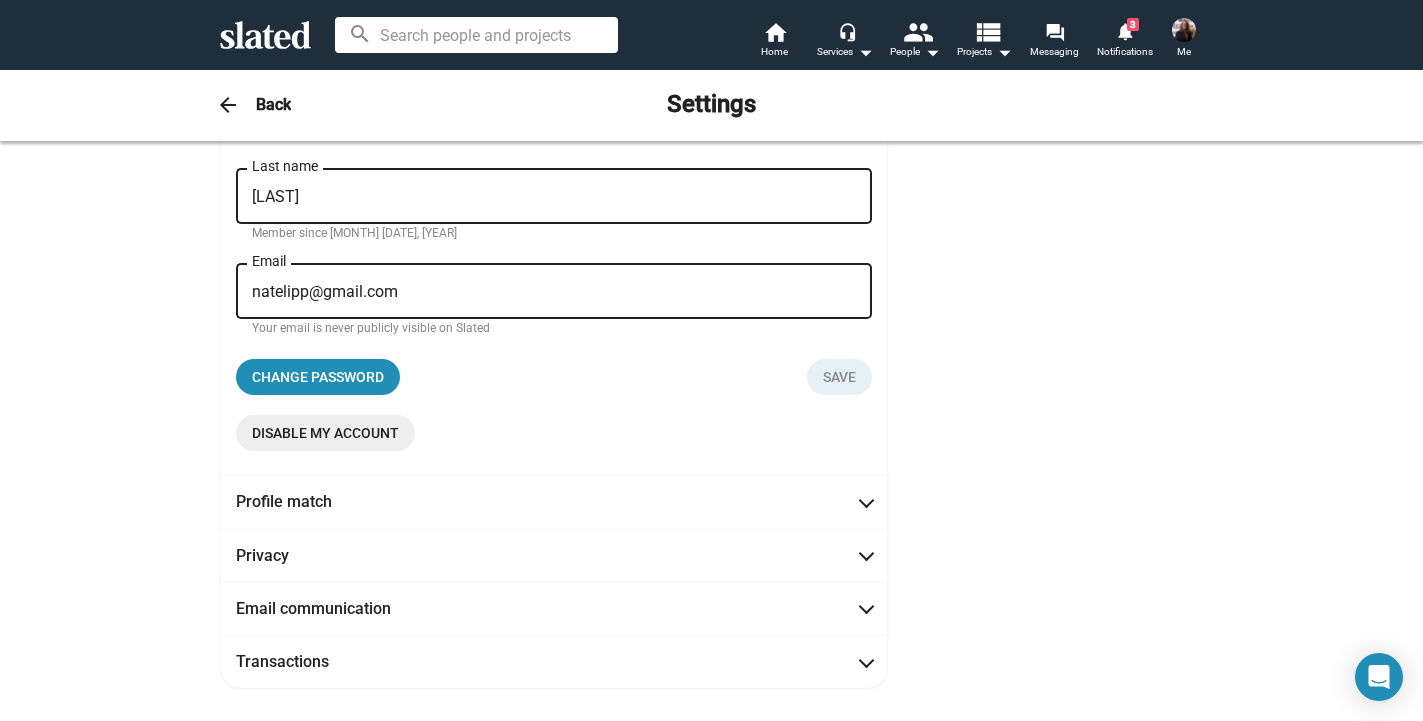 click on "arrow_back" 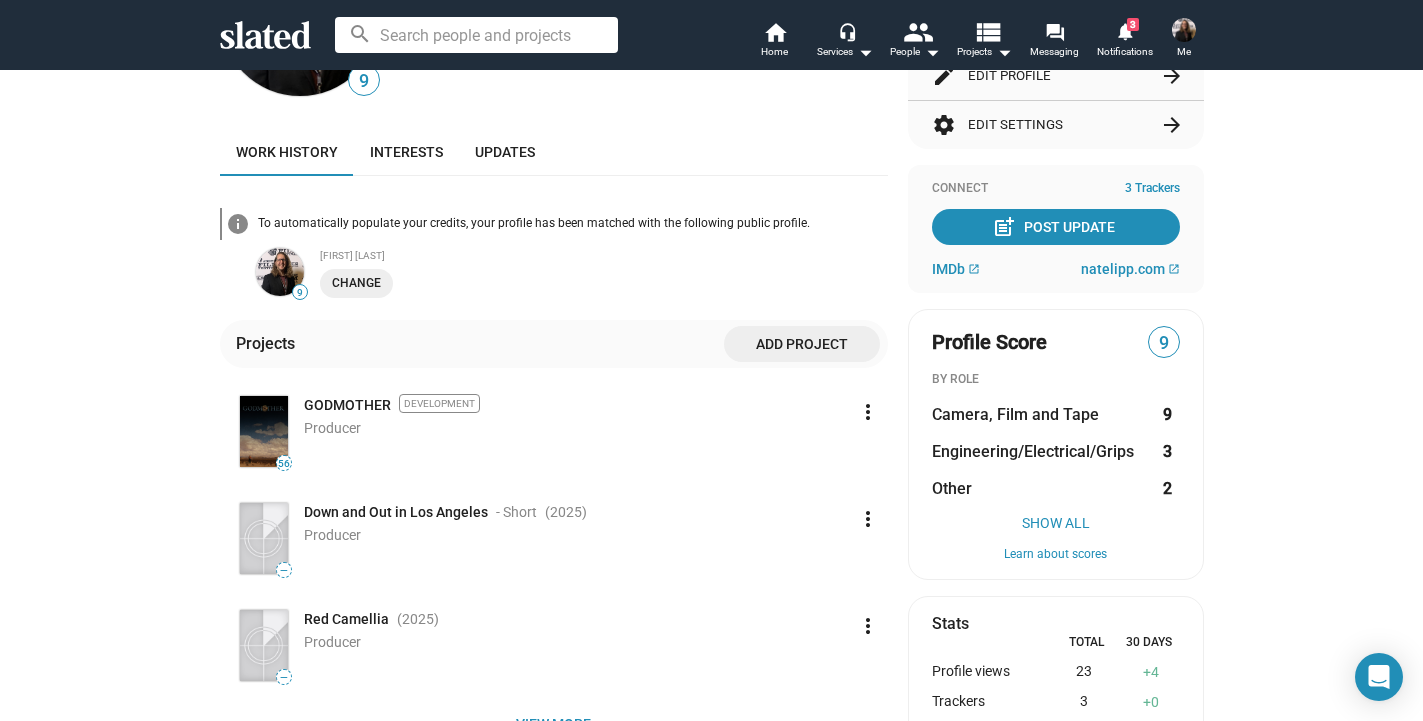 scroll, scrollTop: 0, scrollLeft: 0, axis: both 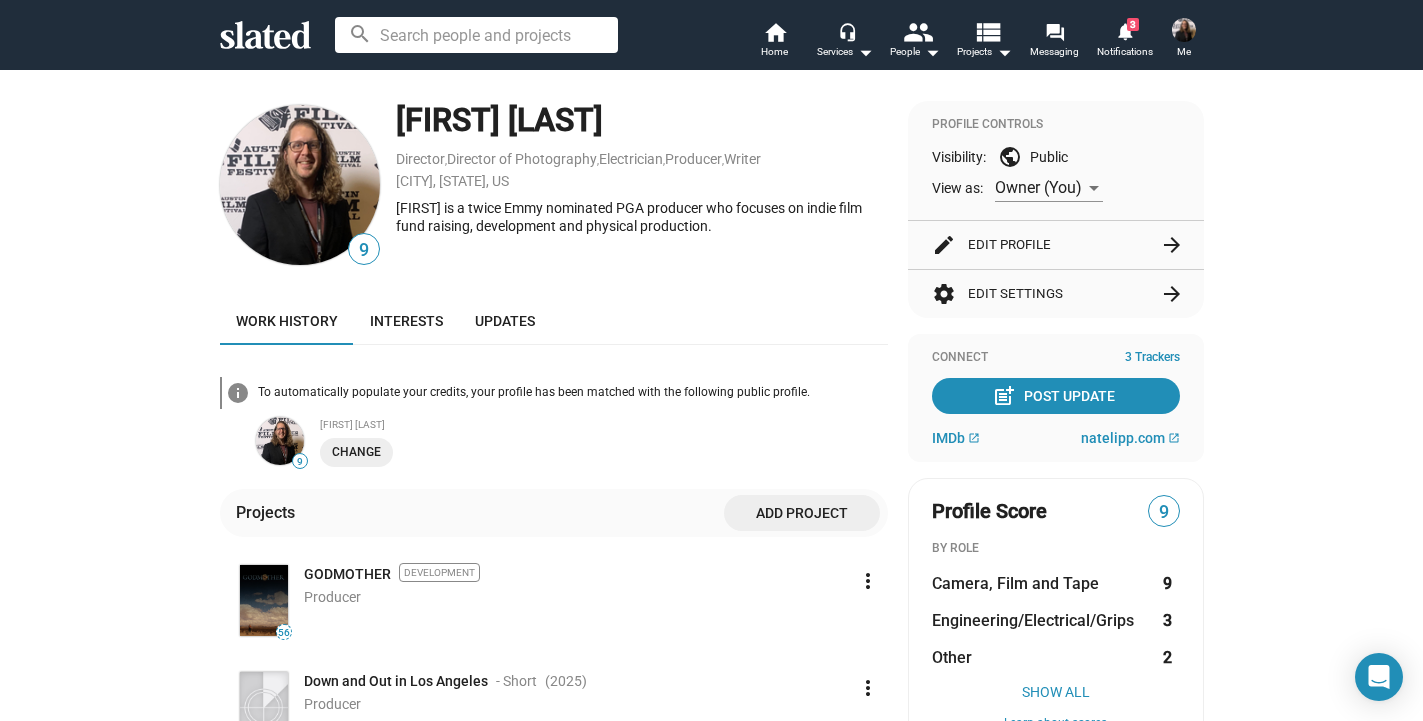 click on "arrow_forward" 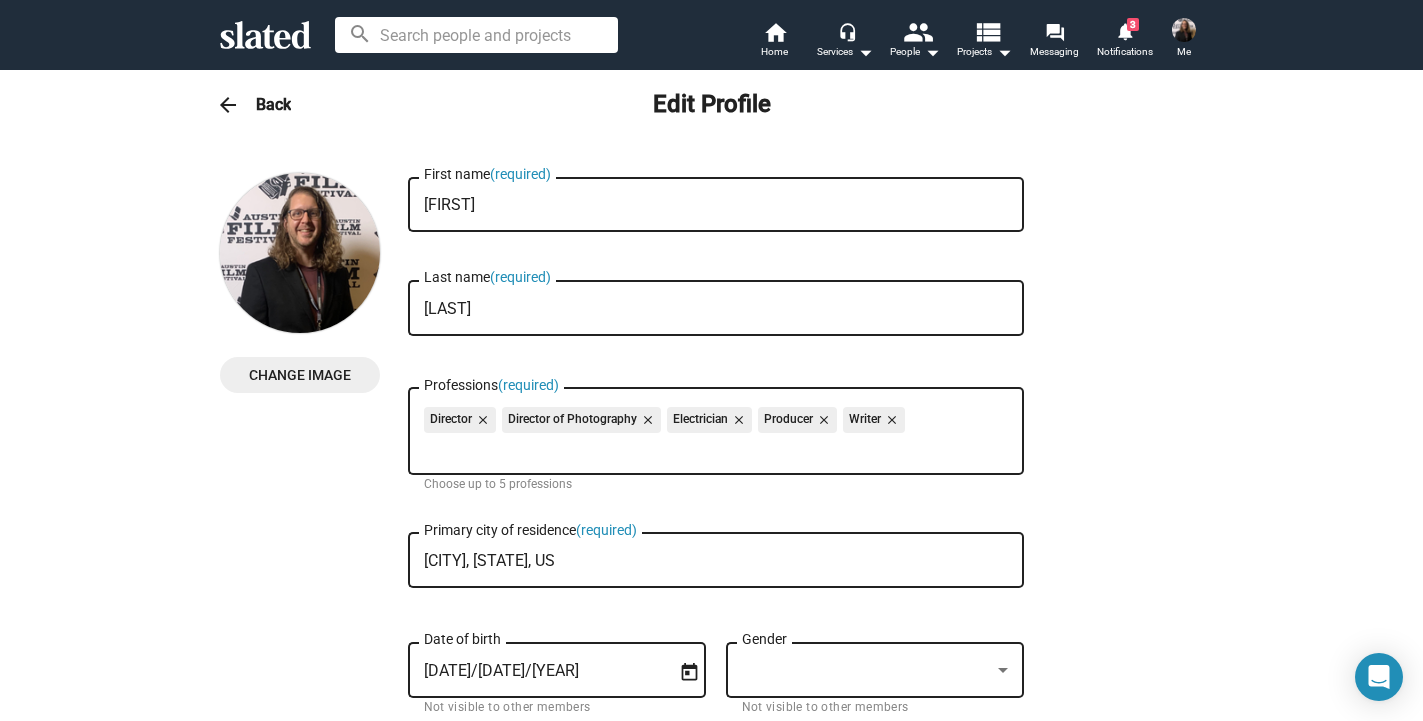click on "arrow_back" at bounding box center (228, 105) 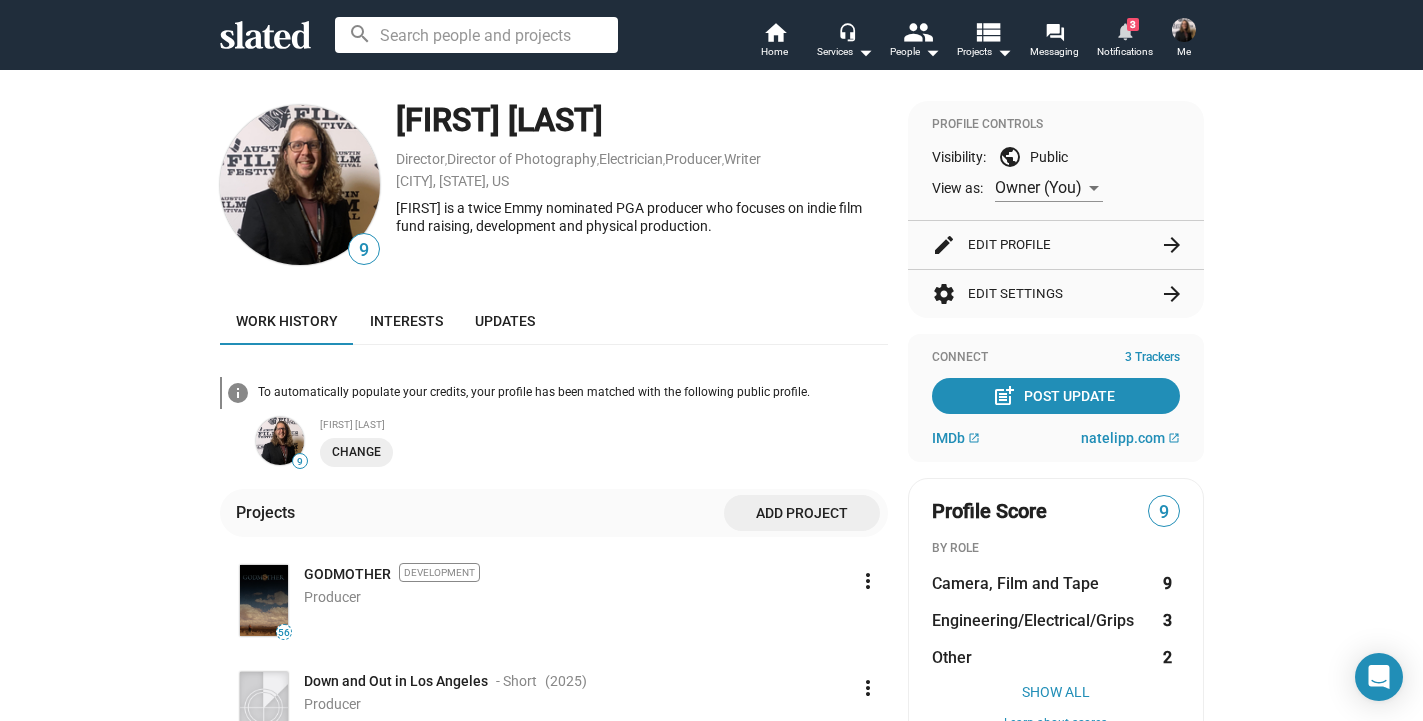 click on "notifications" at bounding box center (1124, 30) 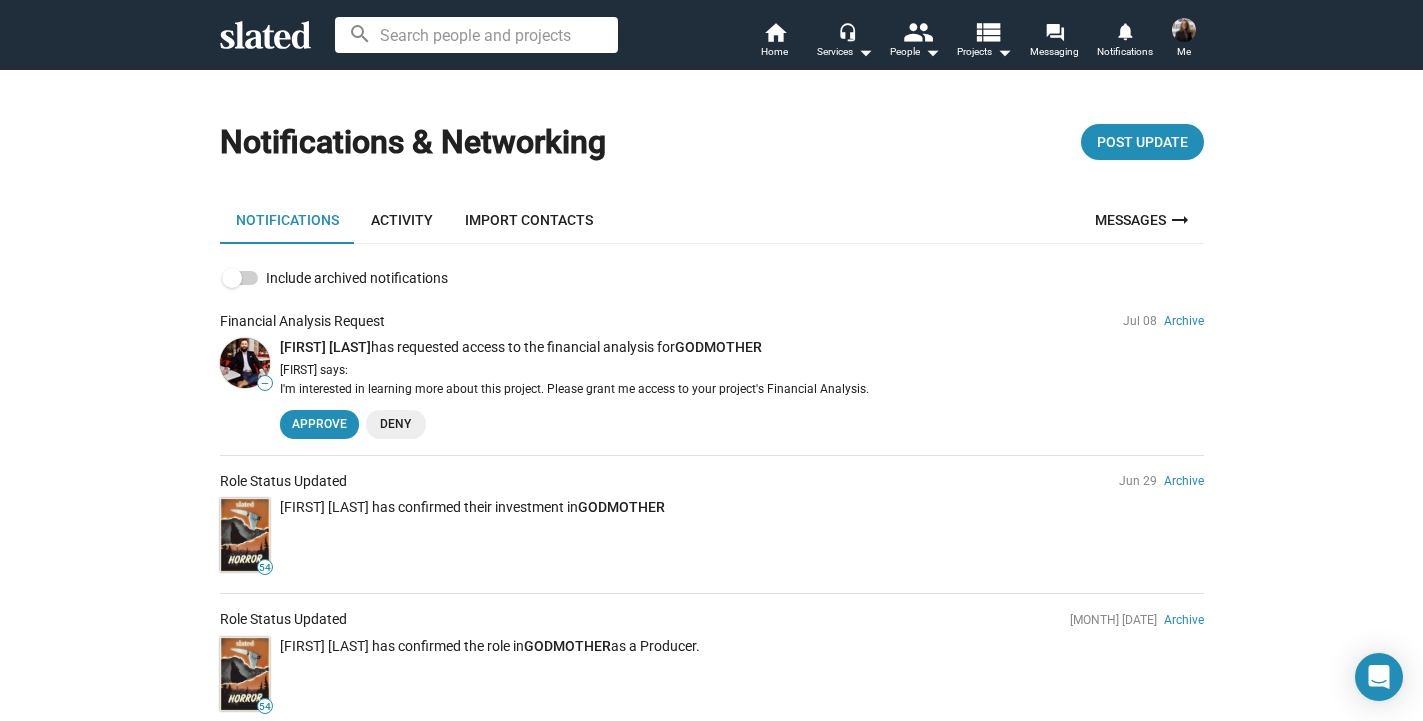 click at bounding box center [1184, 30] 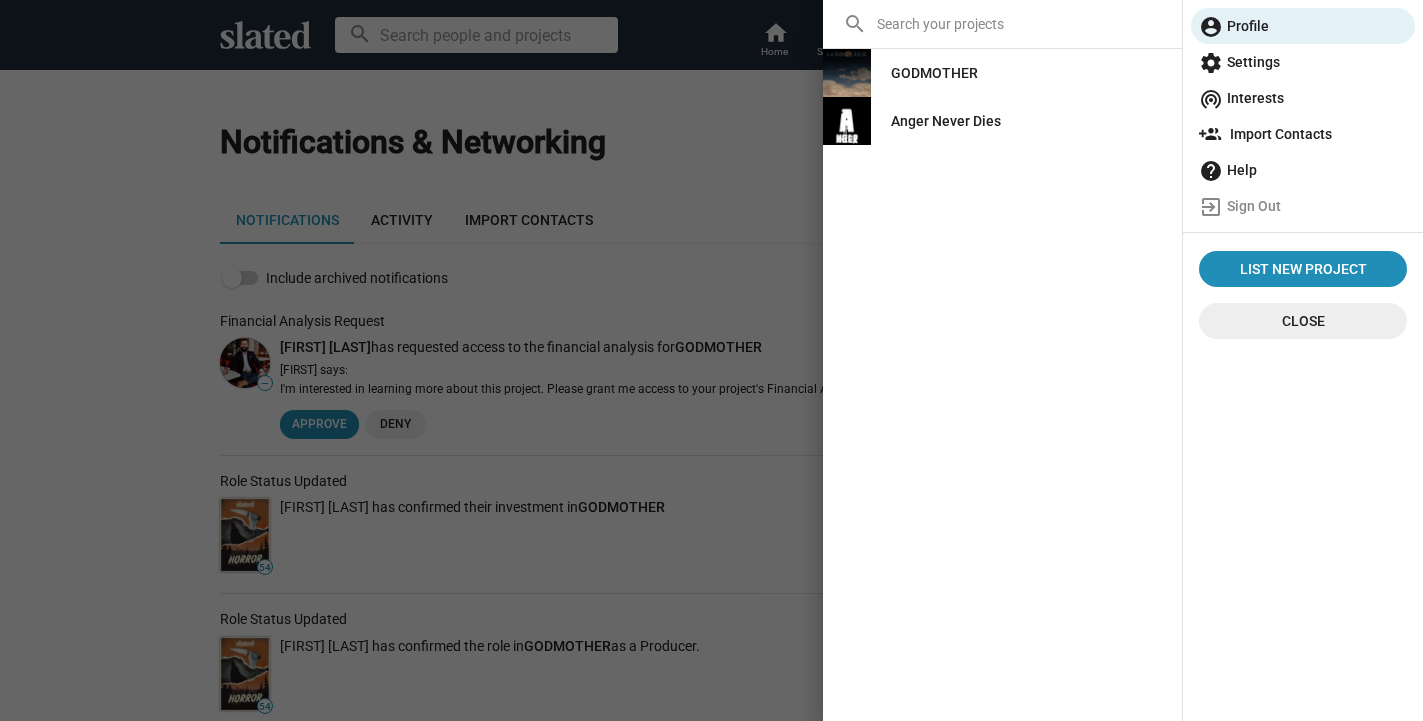 click on "Anger Never Dies" 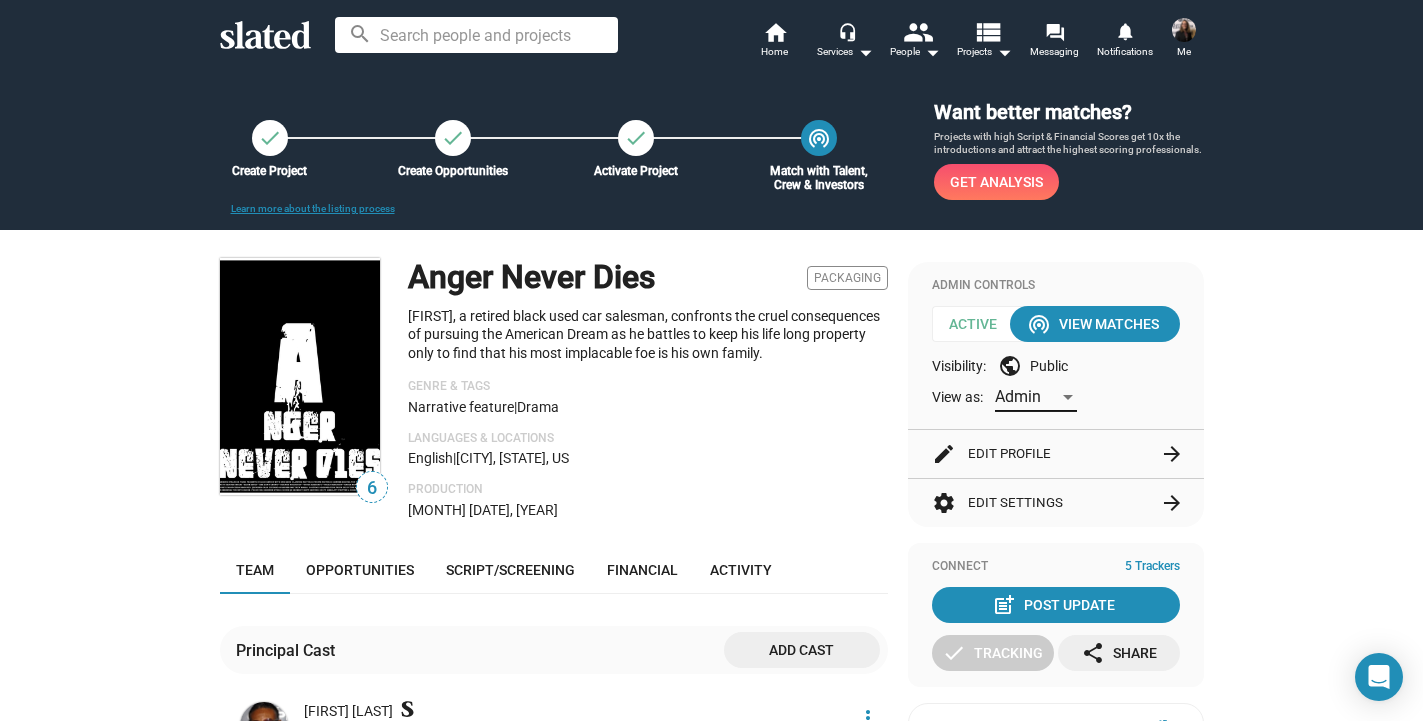 click on "Admin" at bounding box center (1027, 397) 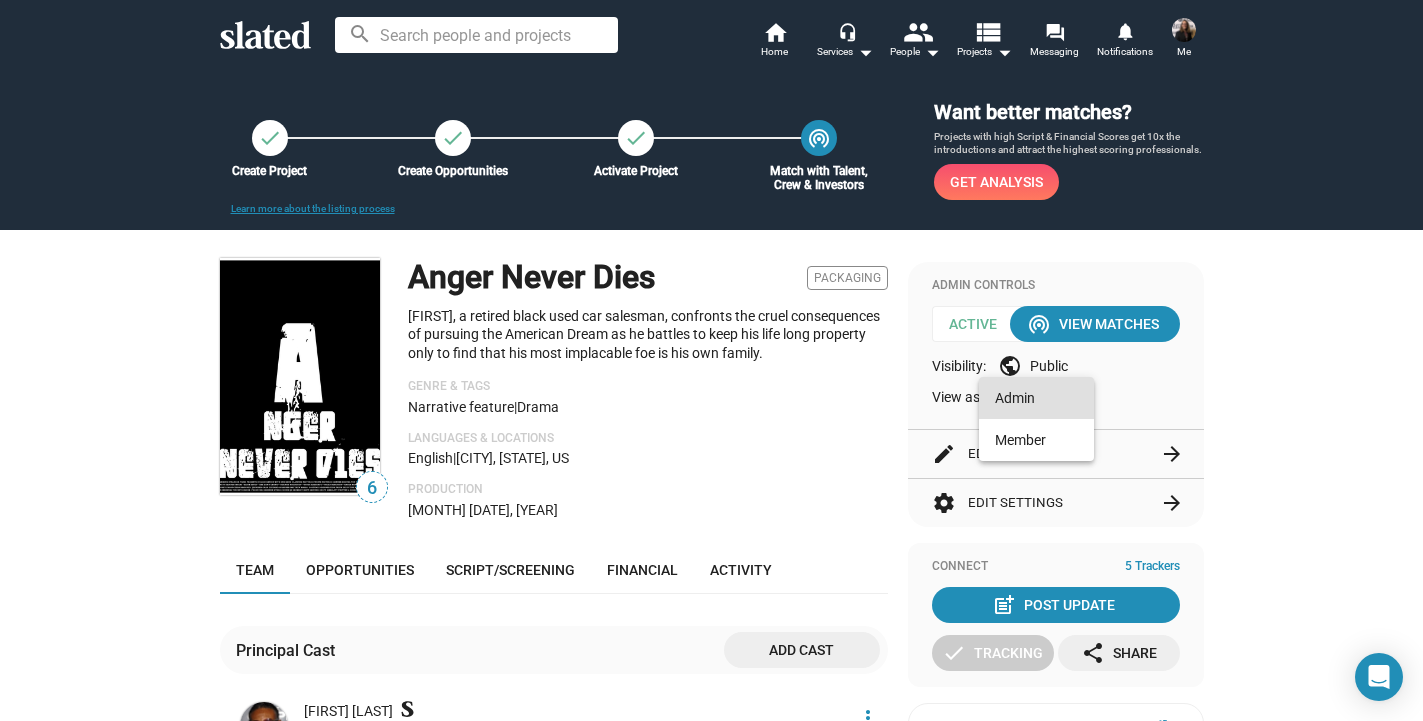 click at bounding box center (711, 360) 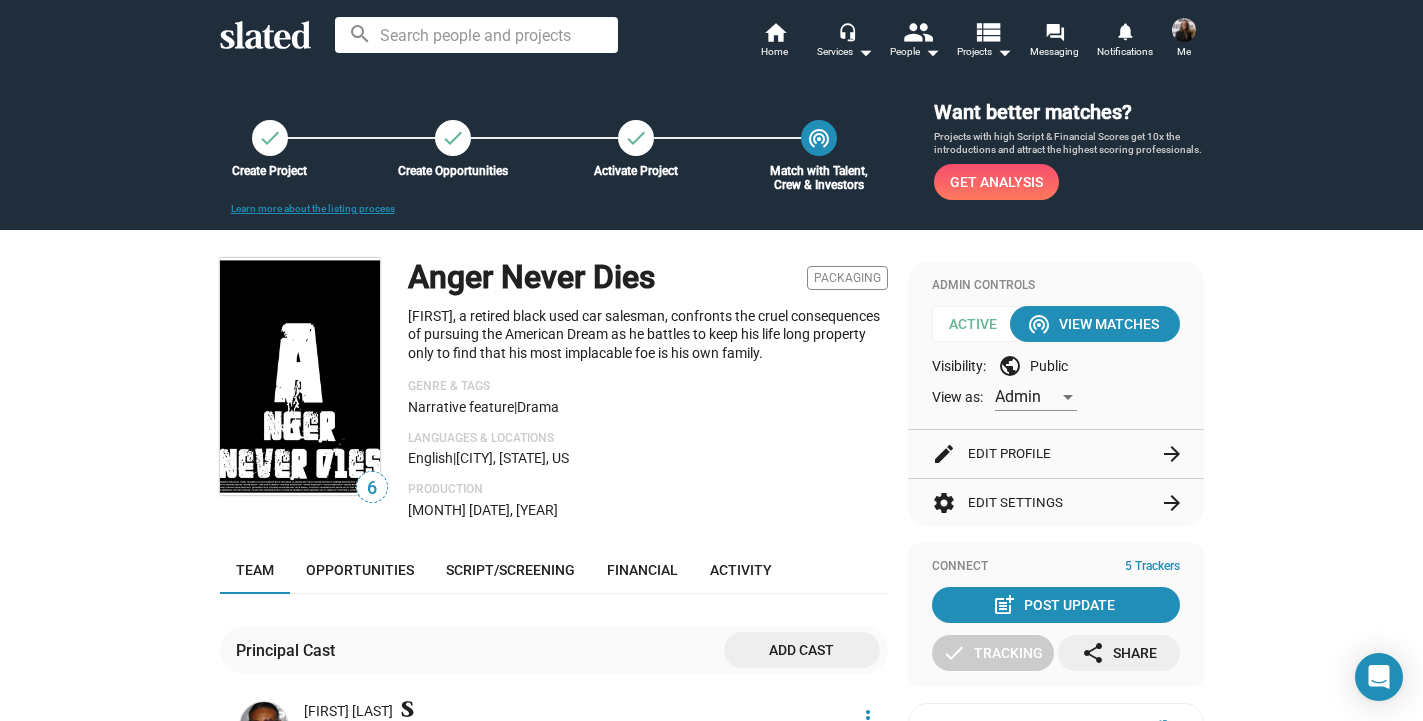 click on "Visibility:  public Public" 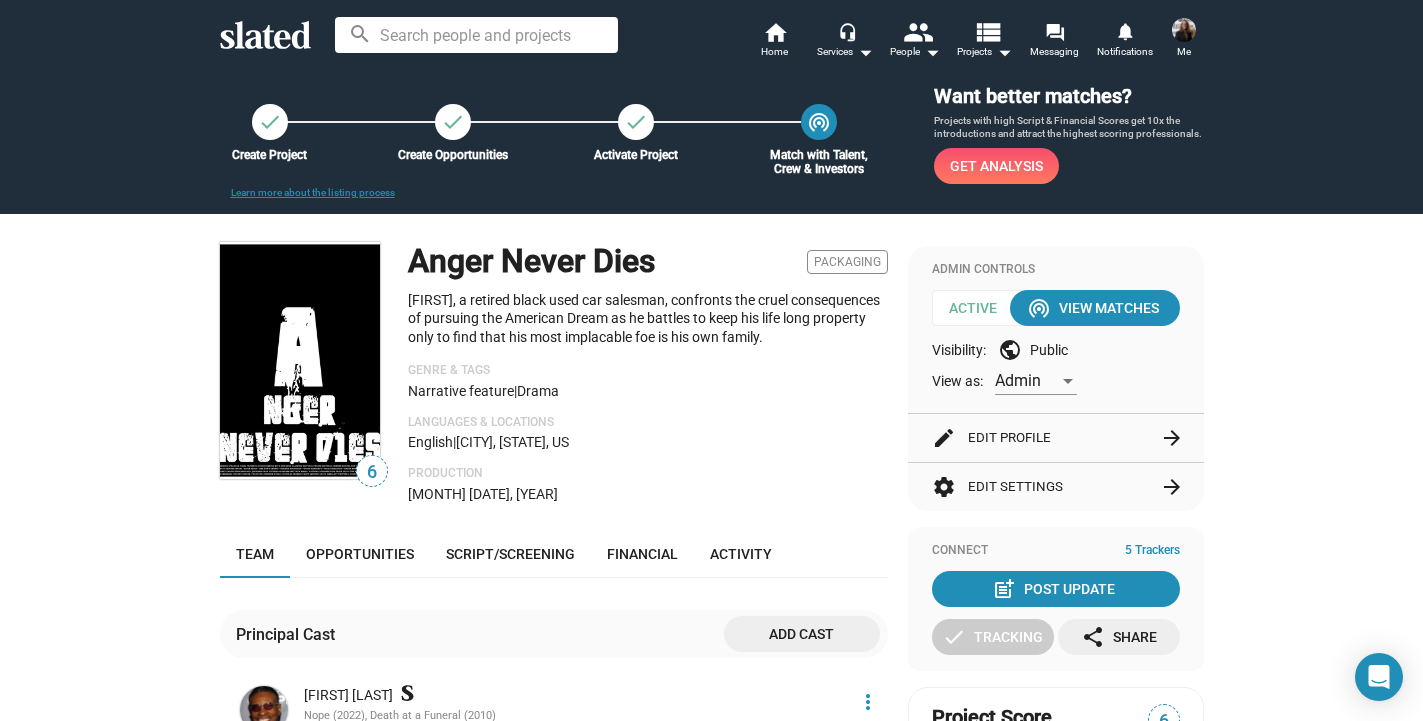 scroll, scrollTop: 0, scrollLeft: 0, axis: both 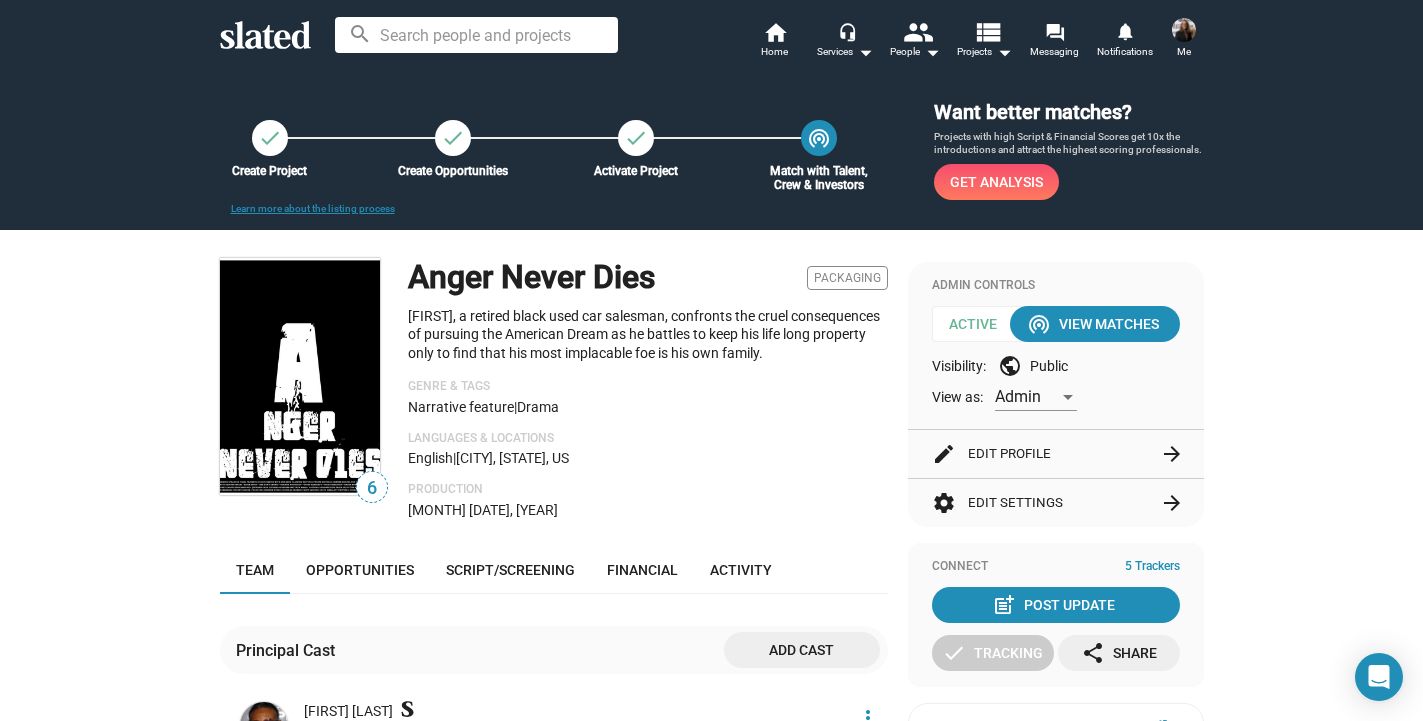 click on "Active" 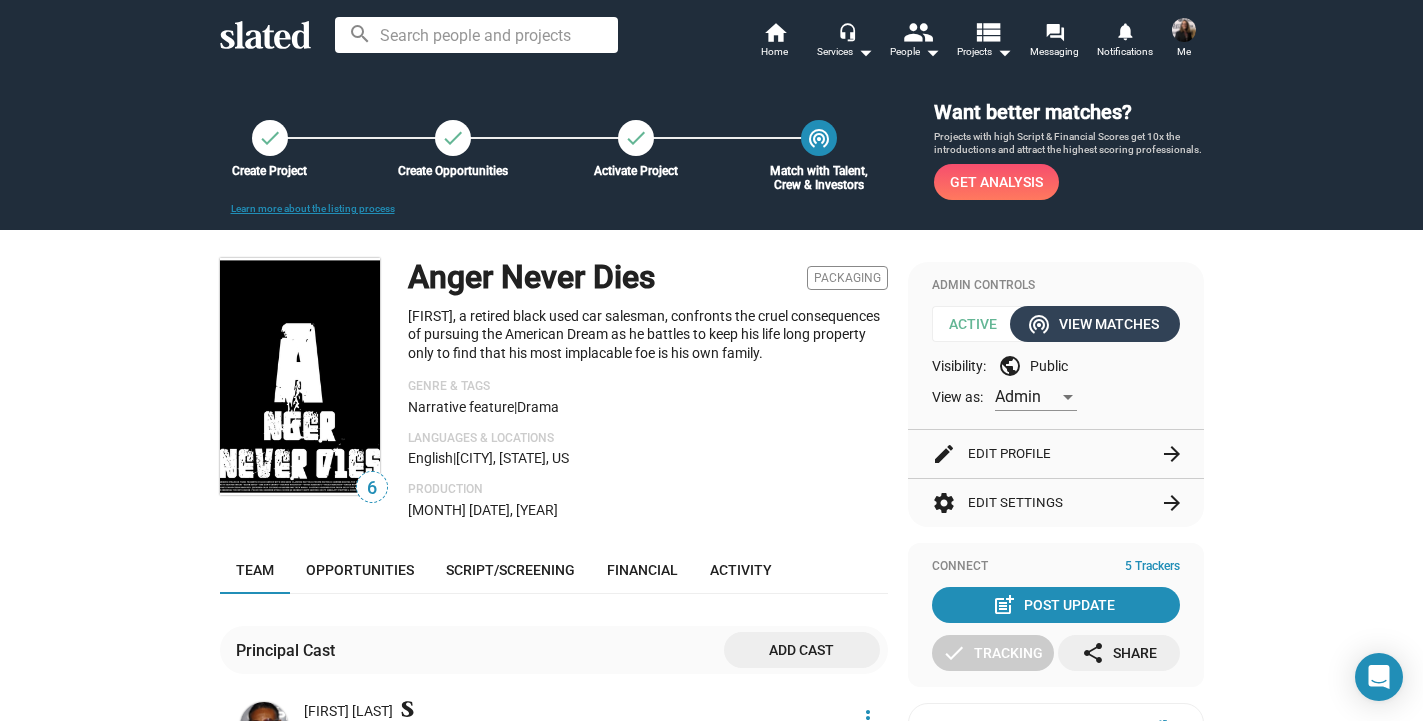 click on "wifi_tethering" 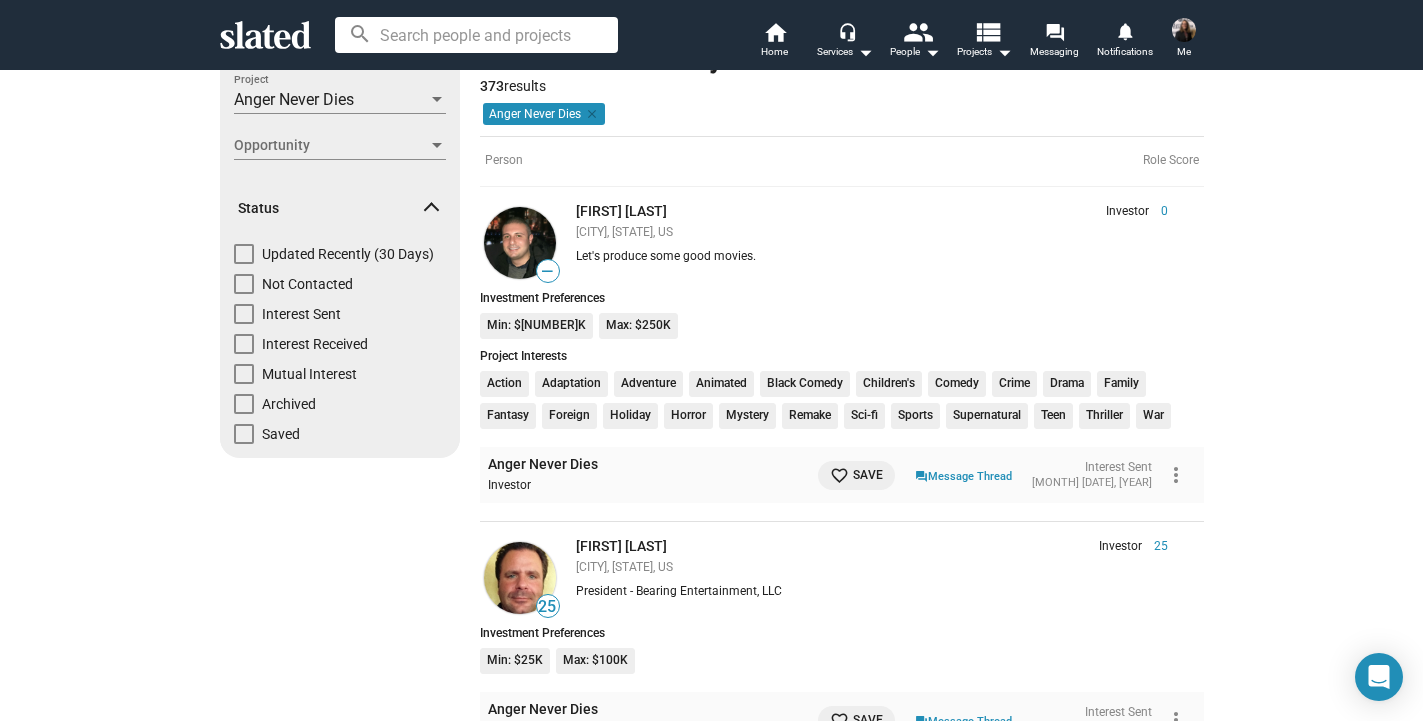 scroll, scrollTop: 0, scrollLeft: 0, axis: both 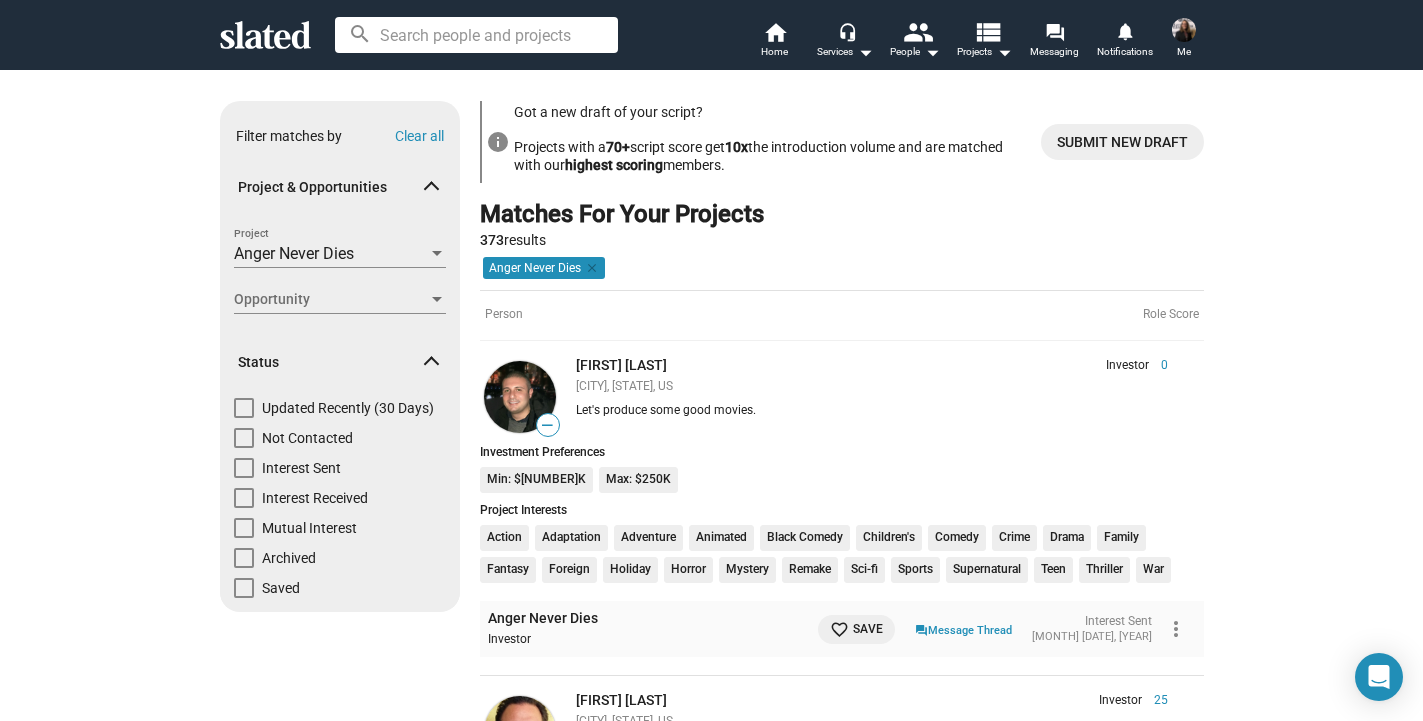 click at bounding box center [1184, 30] 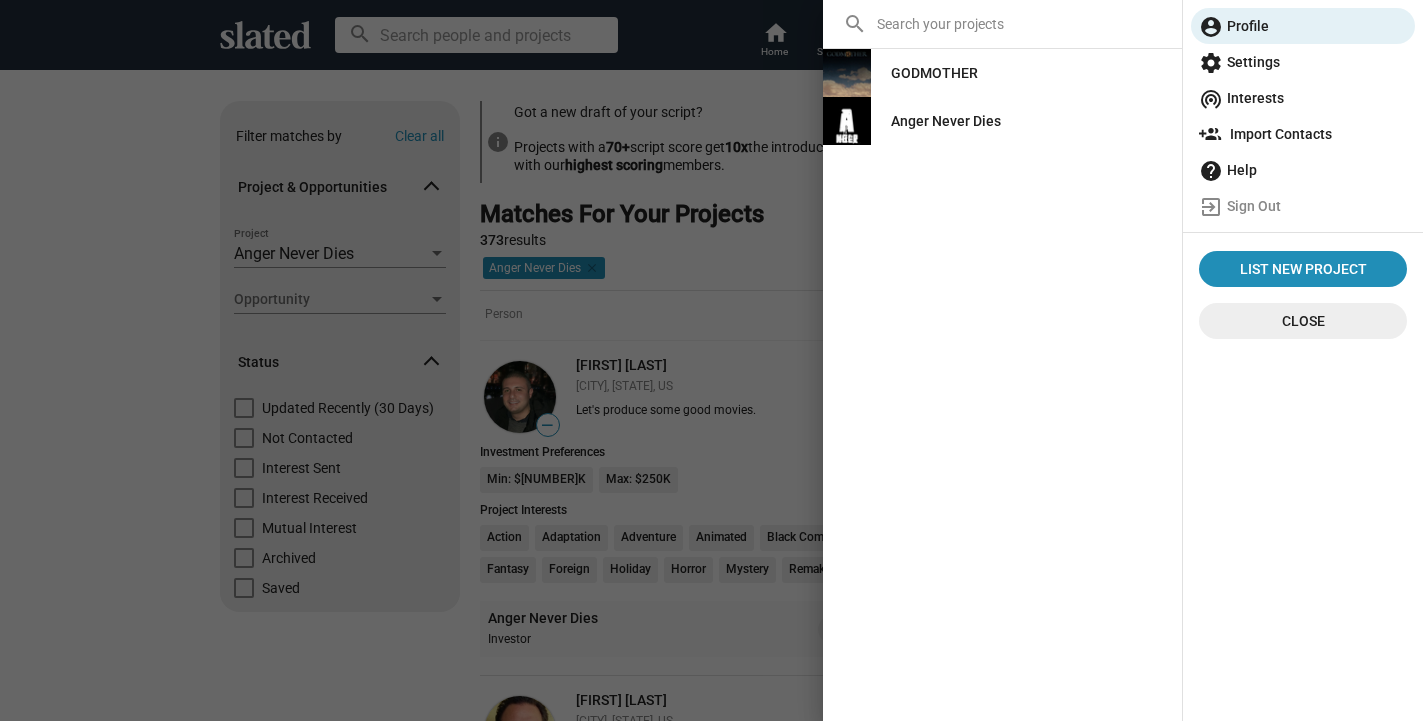 click on "Anger Never Dies" 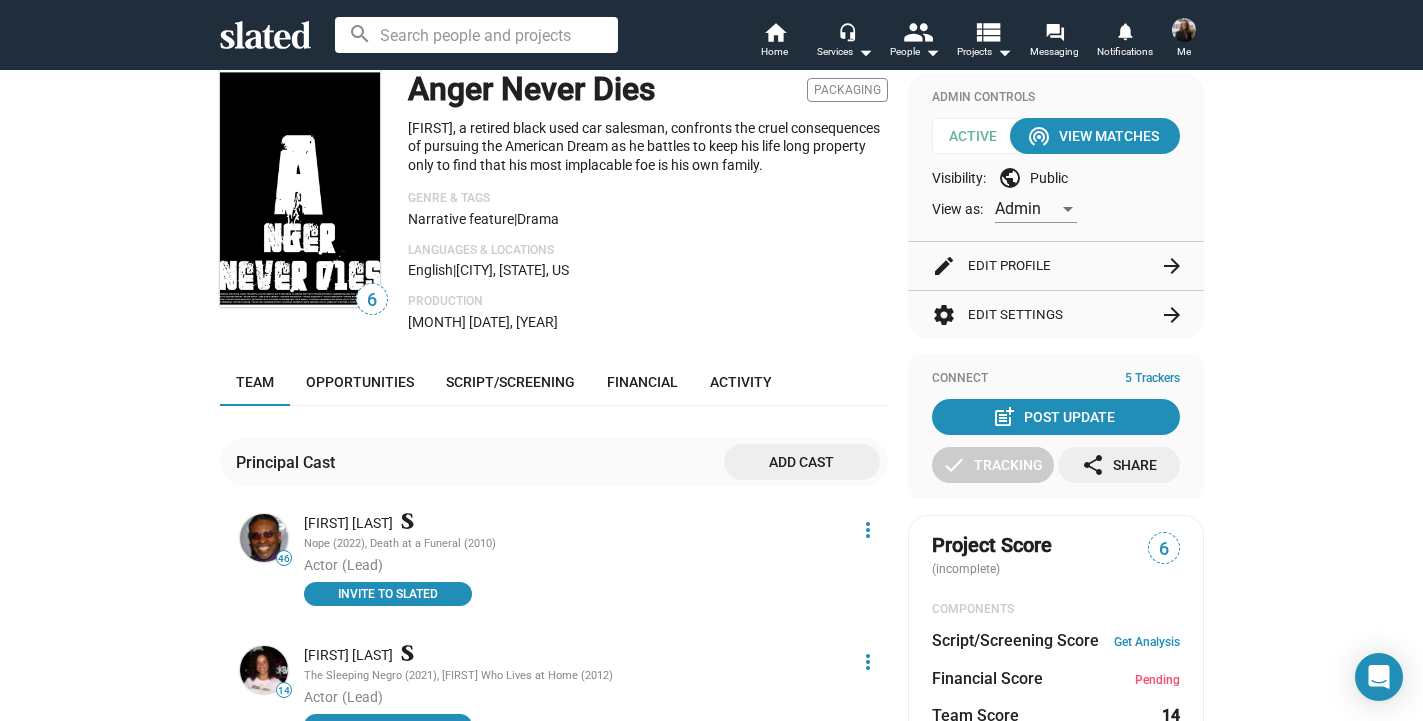 scroll, scrollTop: 0, scrollLeft: 0, axis: both 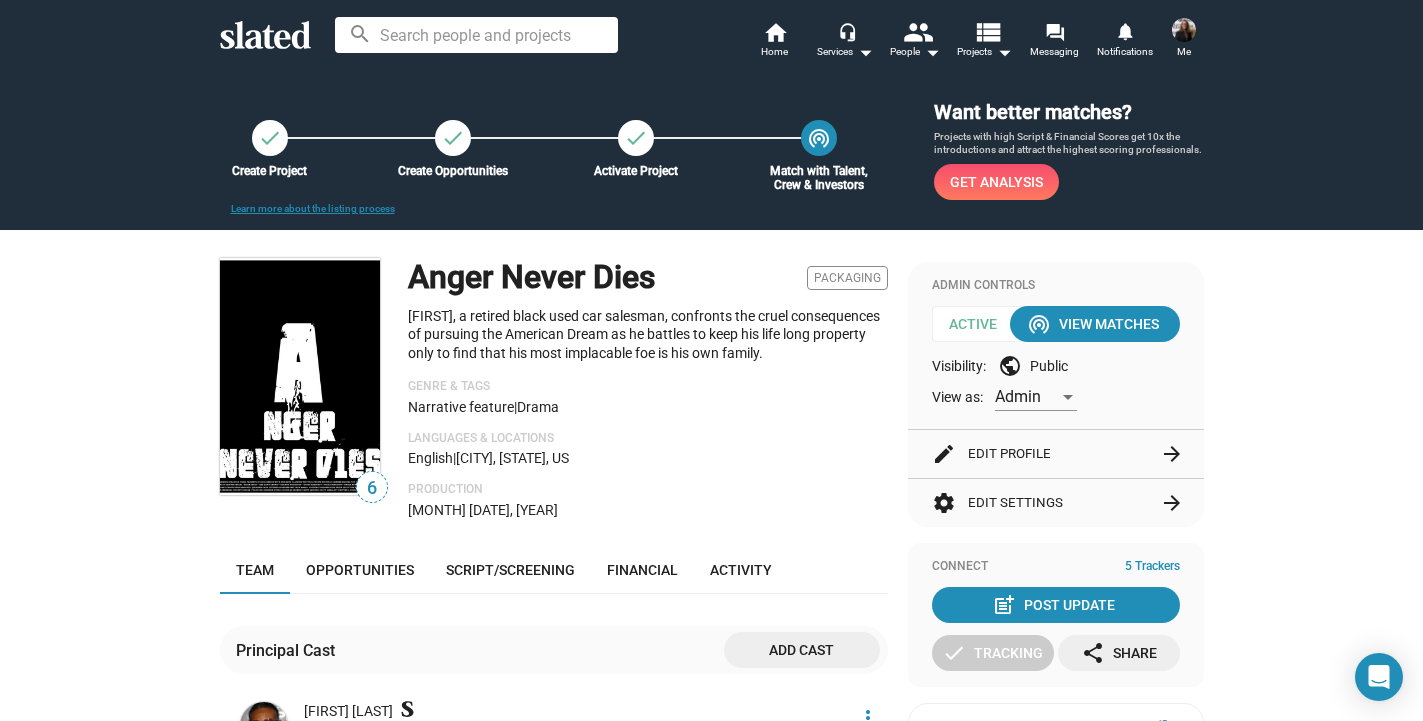 click at bounding box center (1184, 30) 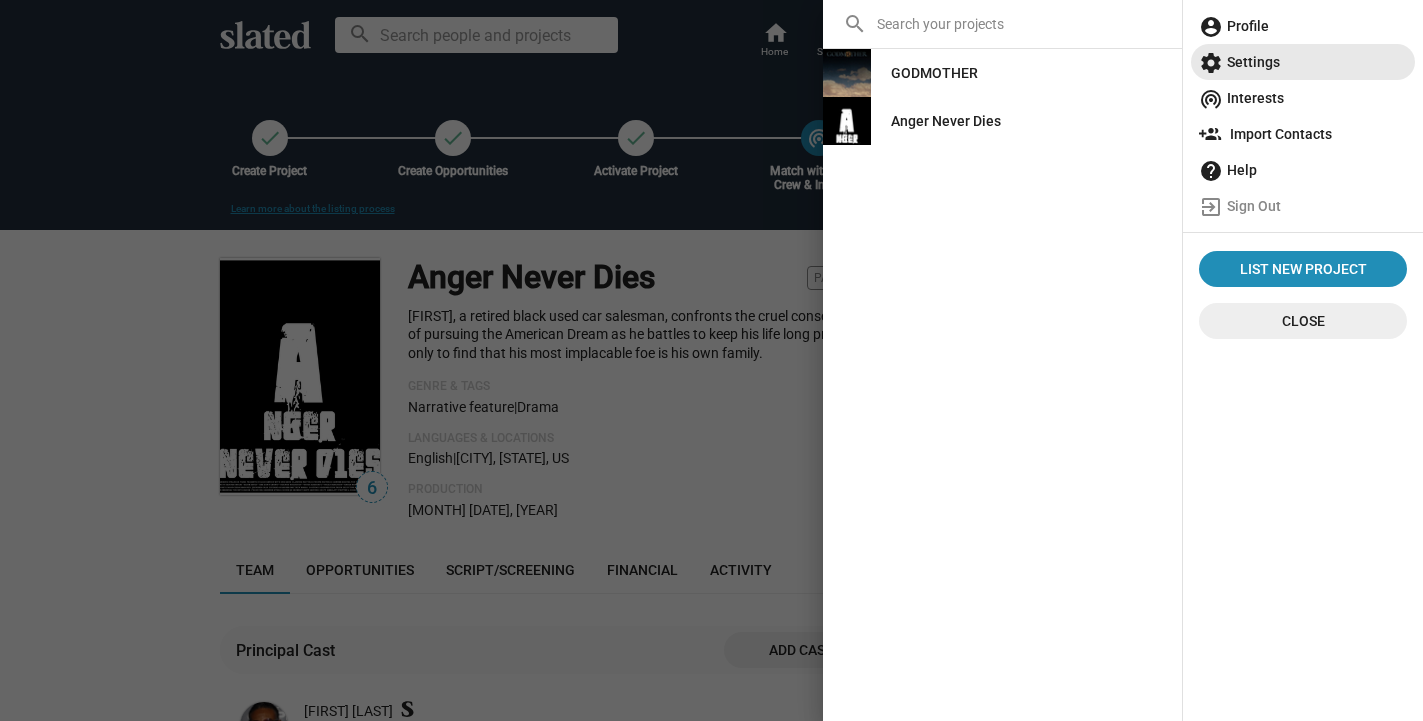 click on "settings  Settings" 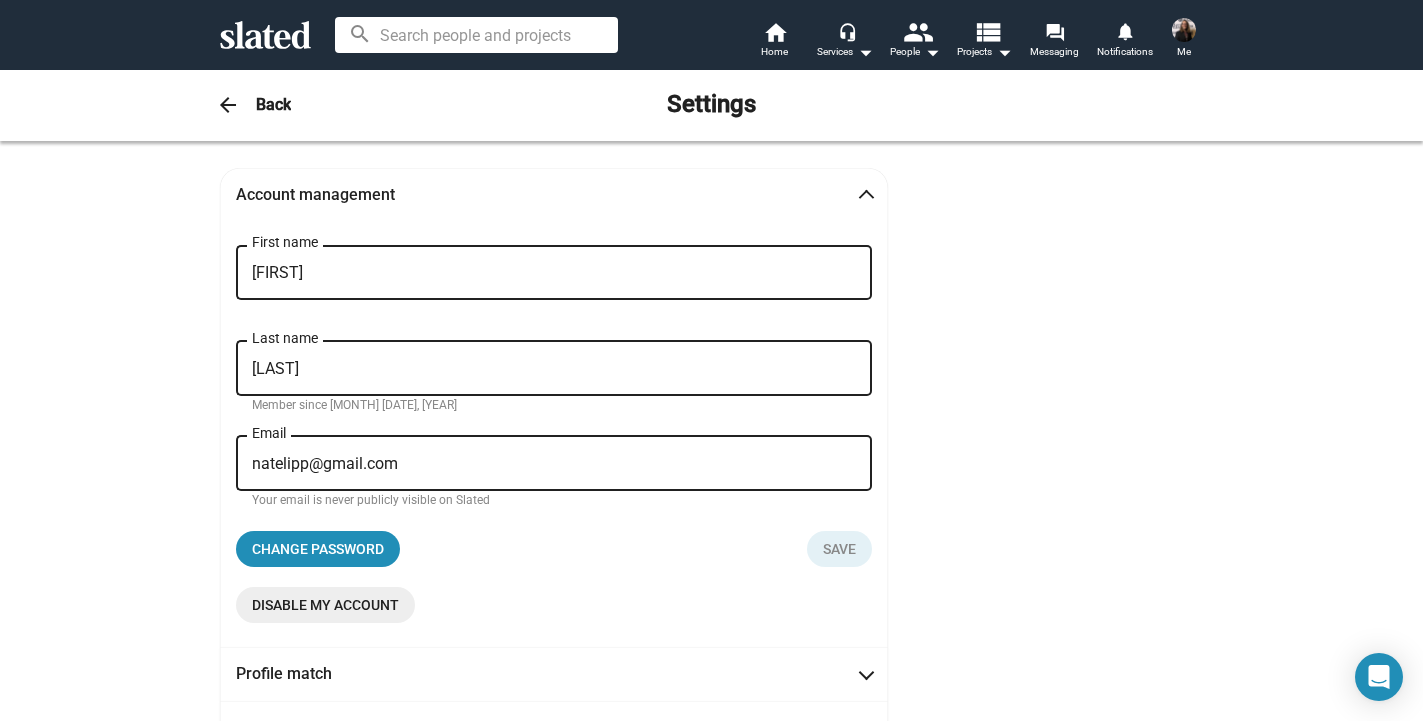 scroll, scrollTop: 0, scrollLeft: 0, axis: both 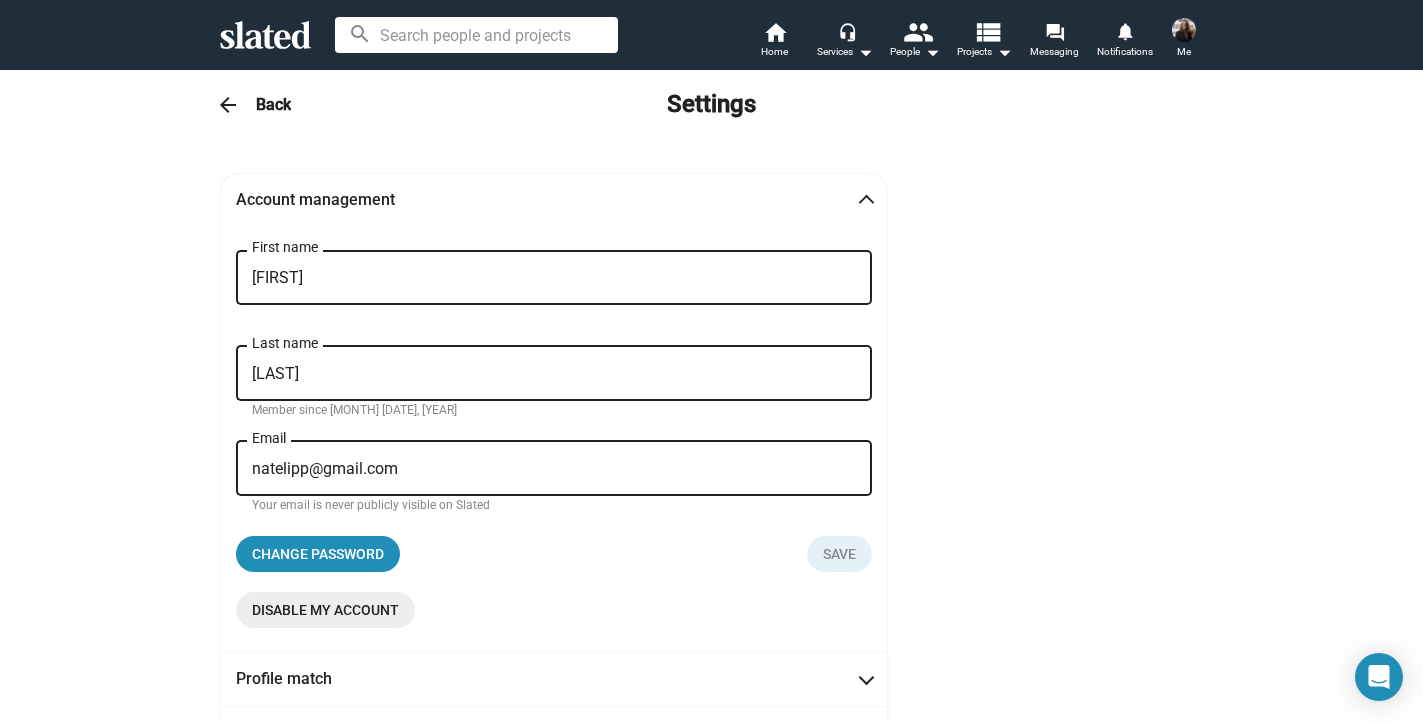 click on "Back" 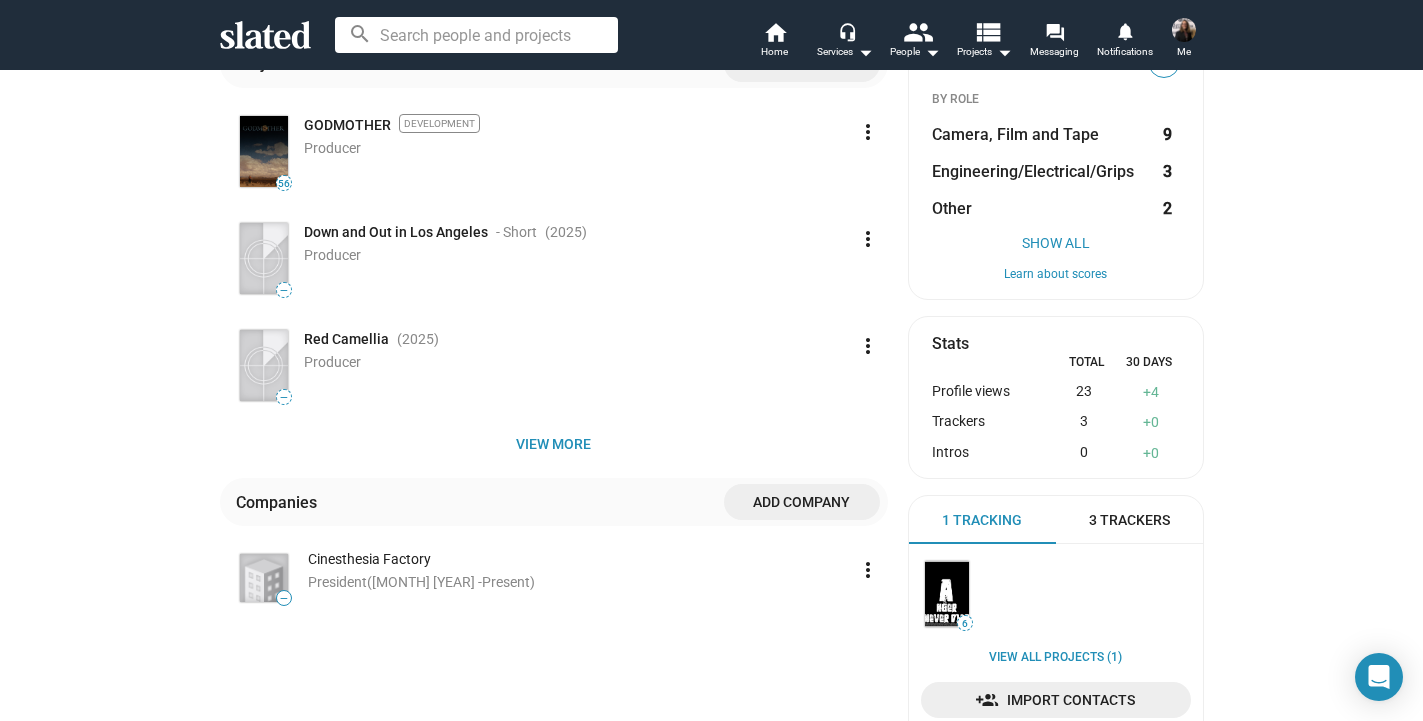 scroll, scrollTop: 639, scrollLeft: 0, axis: vertical 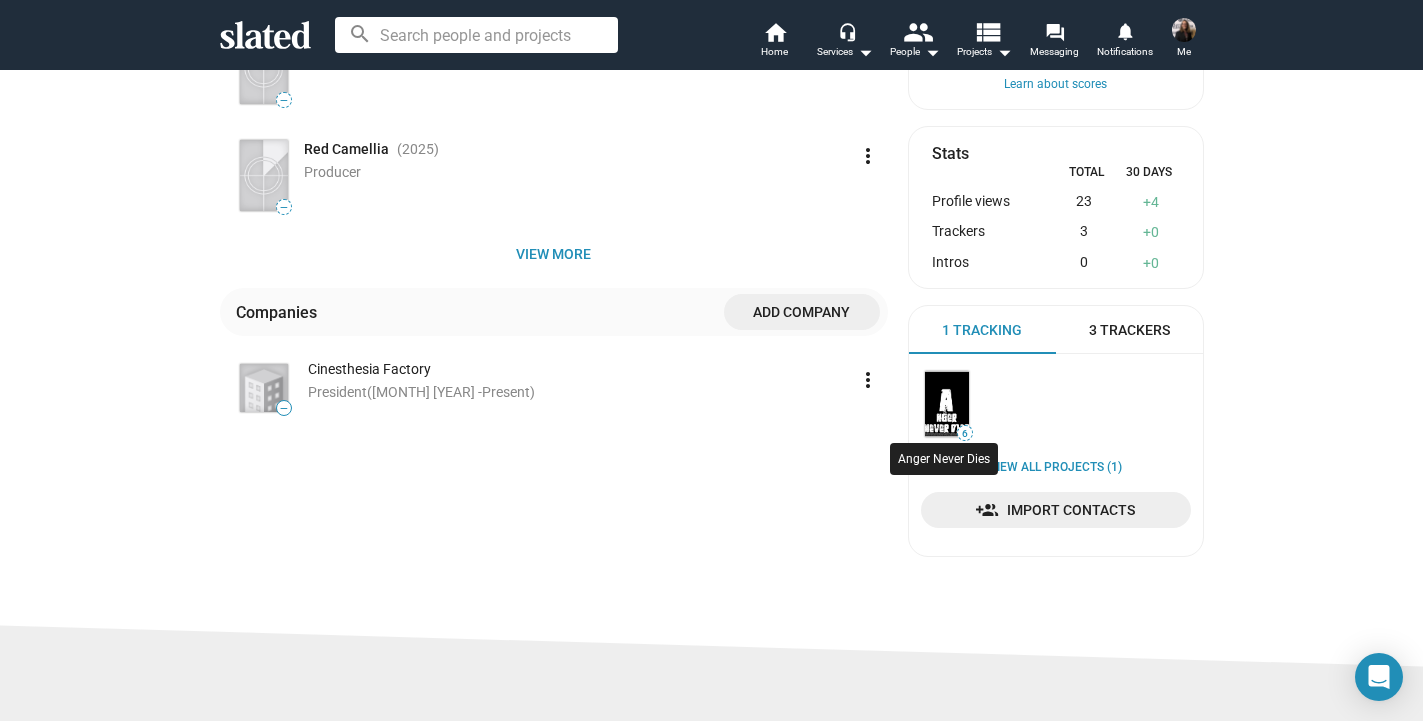 click at bounding box center [947, 403] 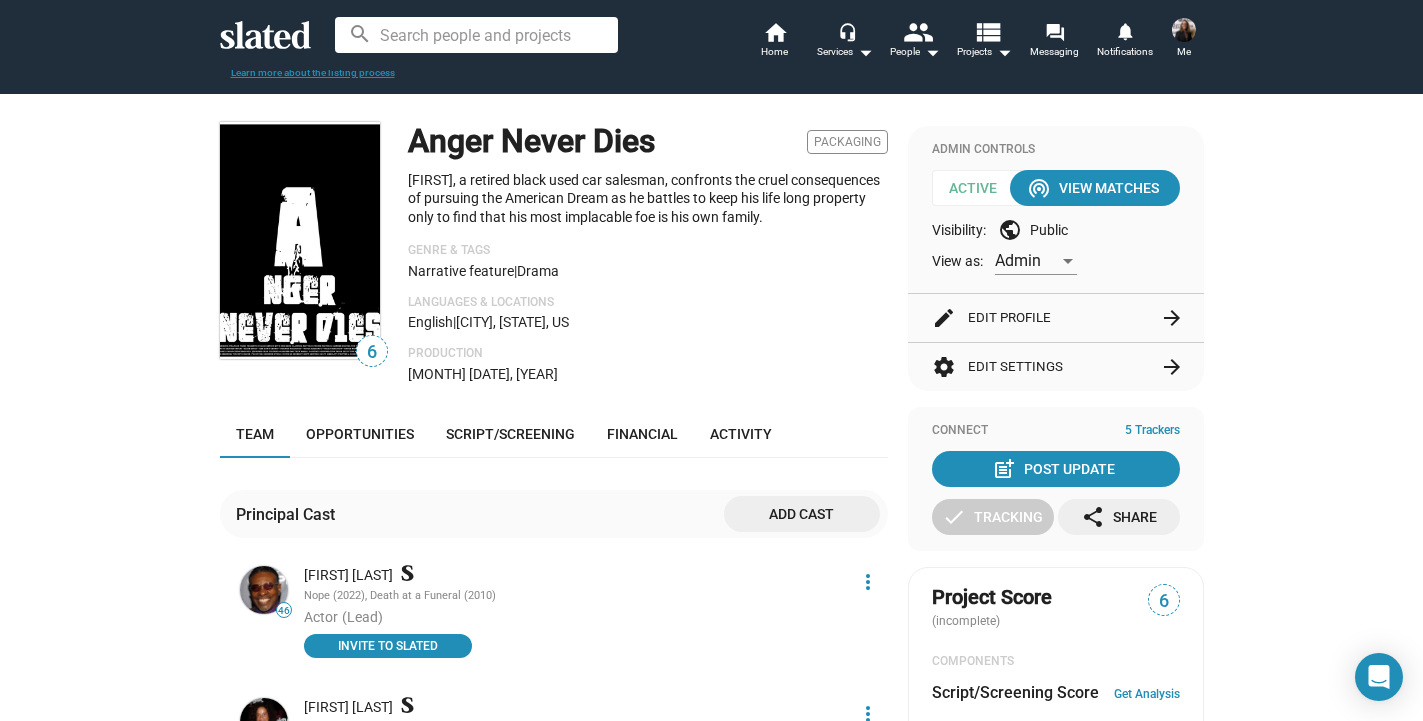 scroll, scrollTop: 156, scrollLeft: 0, axis: vertical 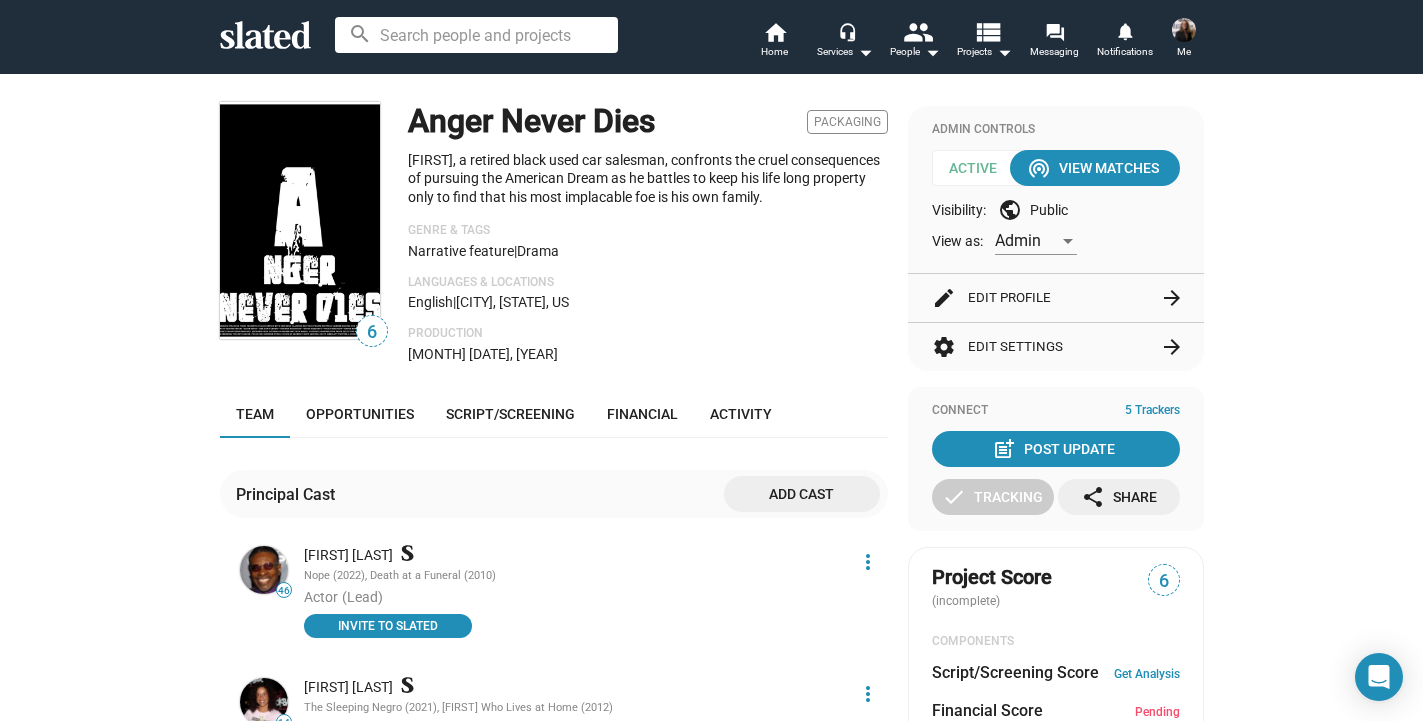 click on "Visibility:  public Public" 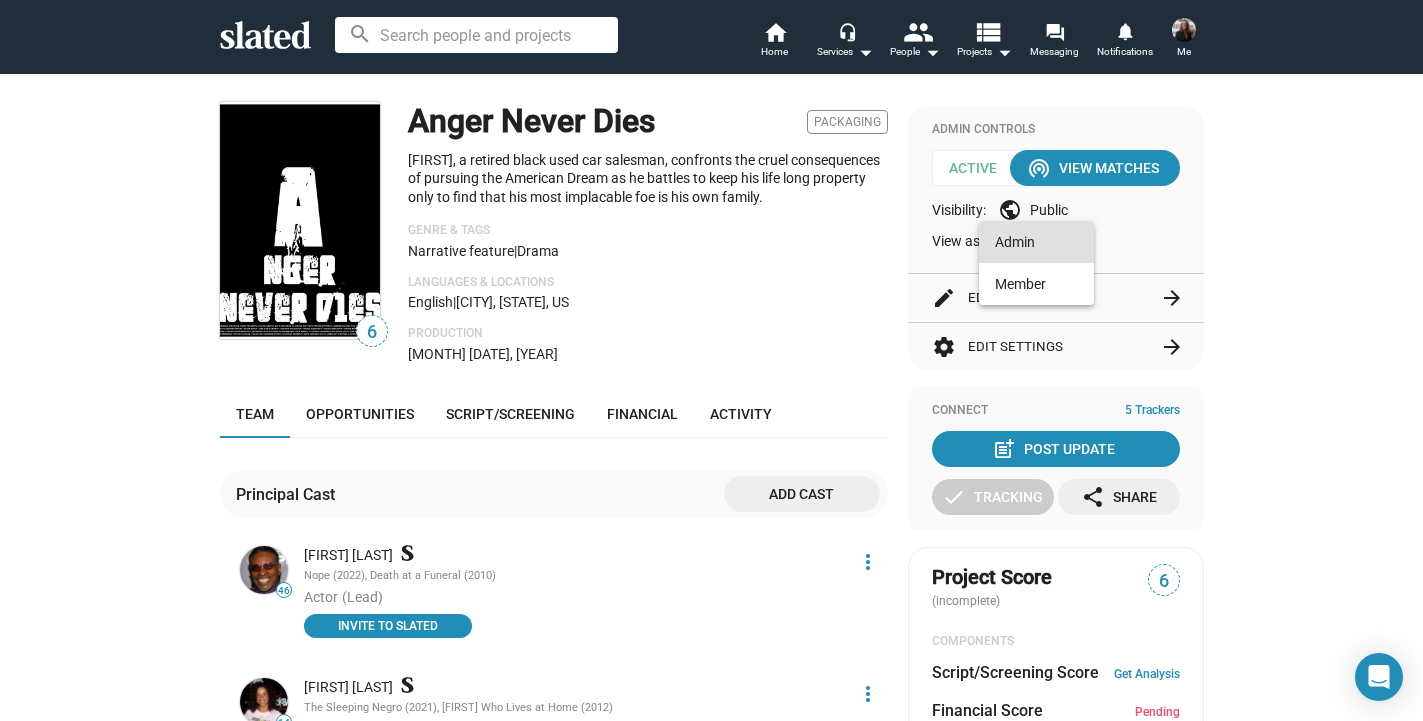 click at bounding box center [711, 360] 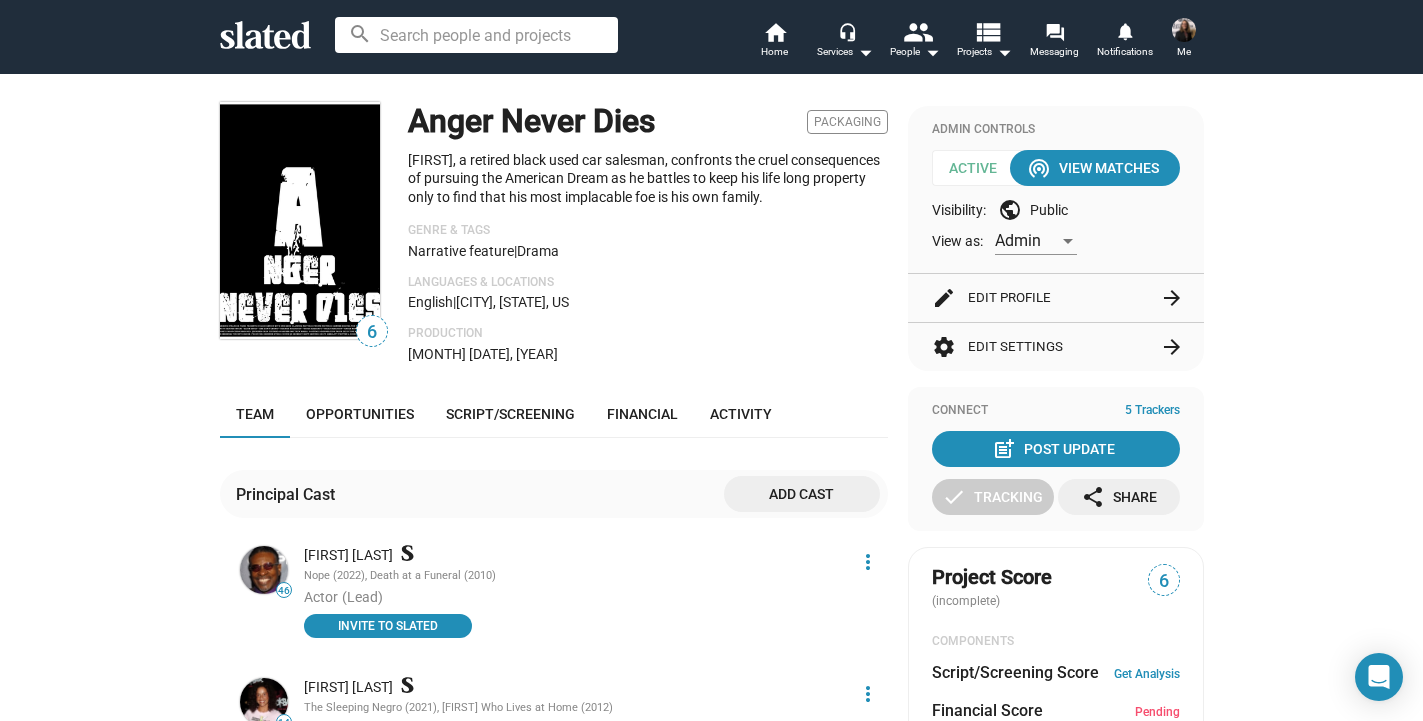 click on "arrow_forward" 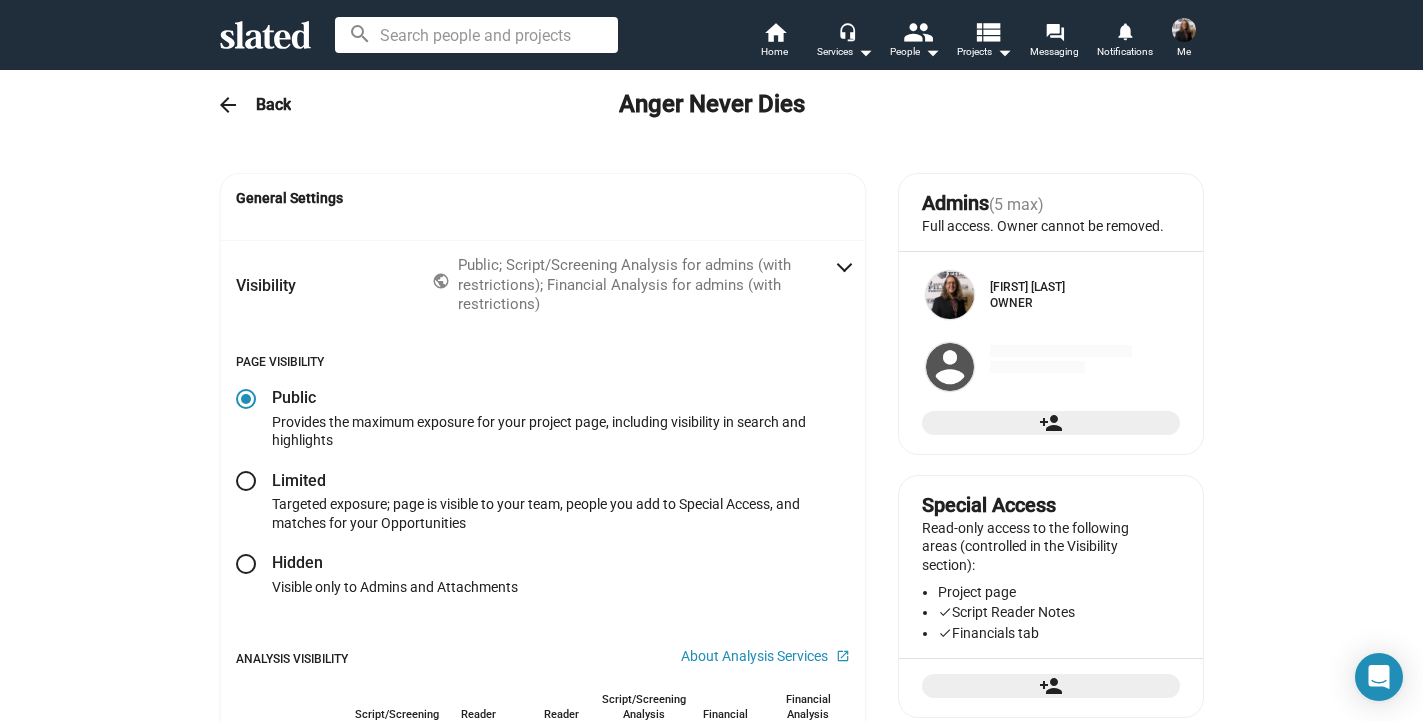 radio on "false" 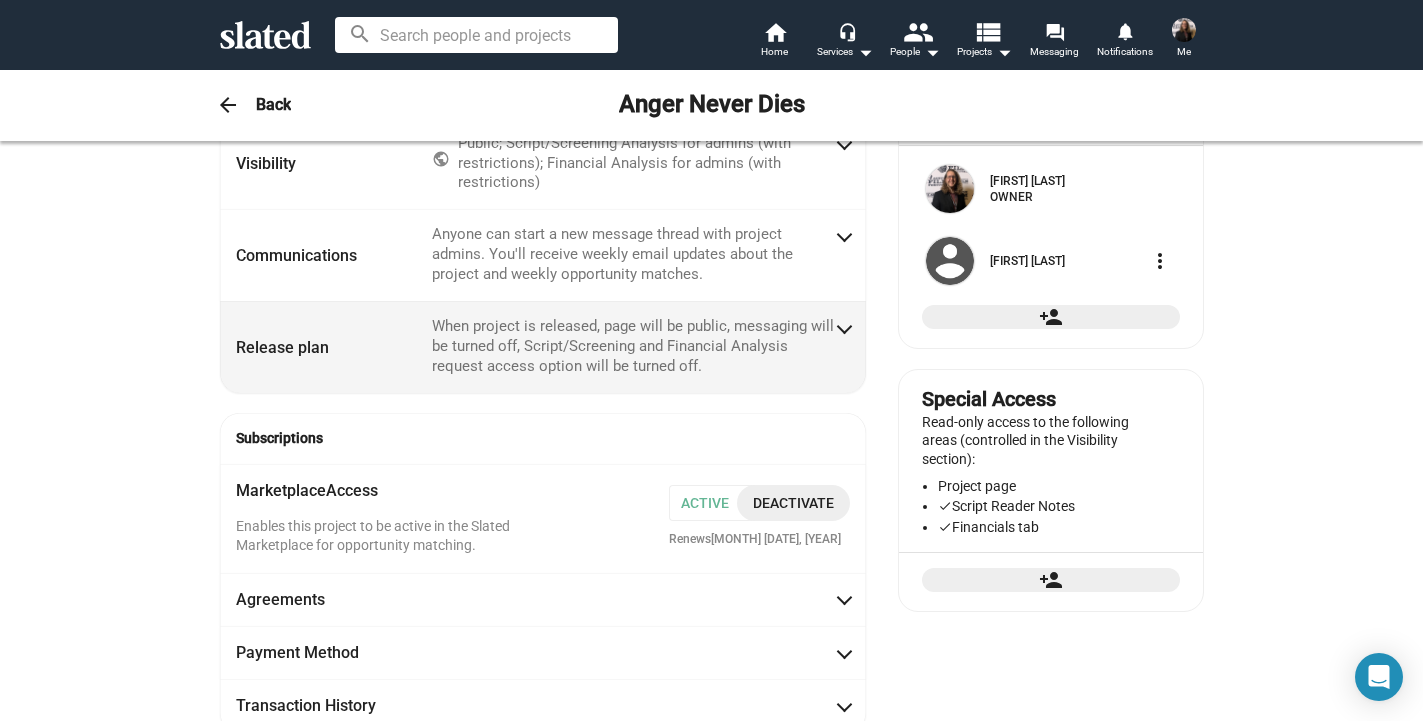 scroll, scrollTop: 136, scrollLeft: 0, axis: vertical 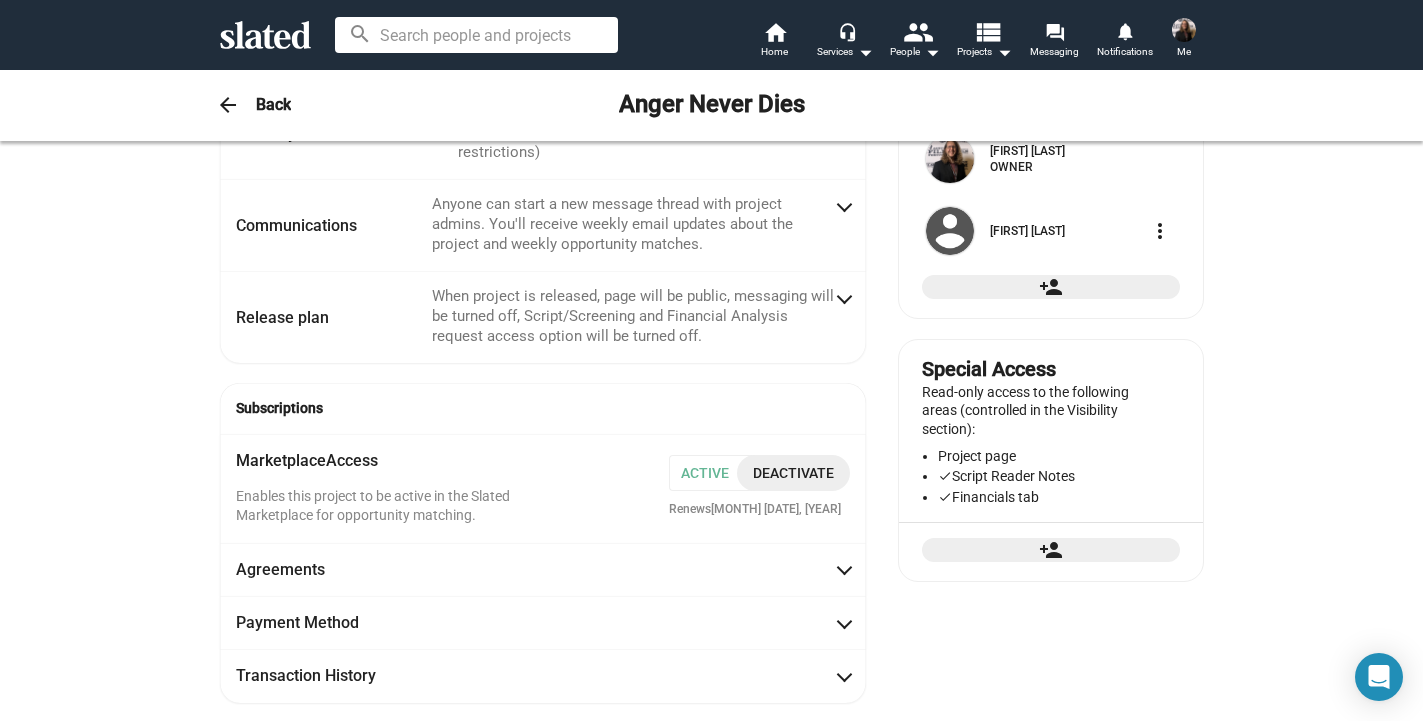 click on "Deactivate" at bounding box center [793, 473] 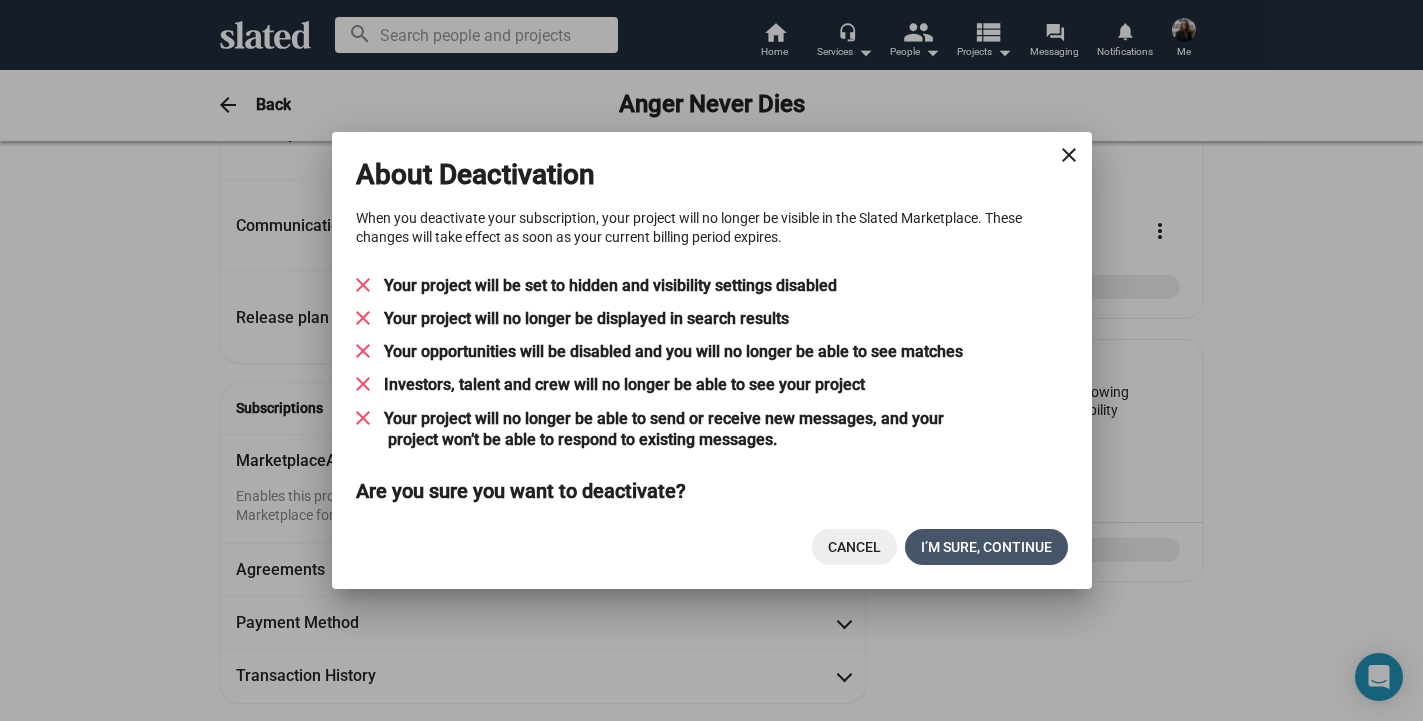 click on "I’M SURE, CONTINUE" at bounding box center [986, 547] 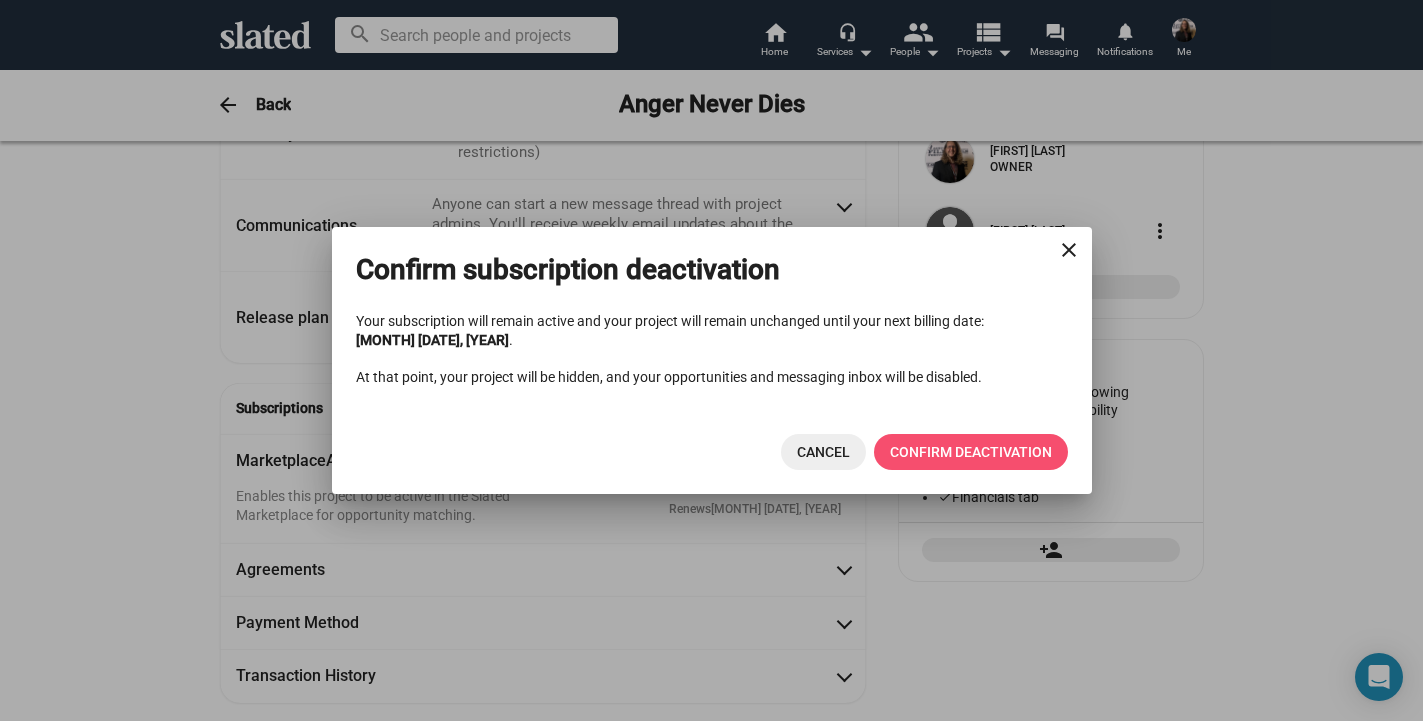 click on "CONFIRM DEACTIVATION" at bounding box center (971, 452) 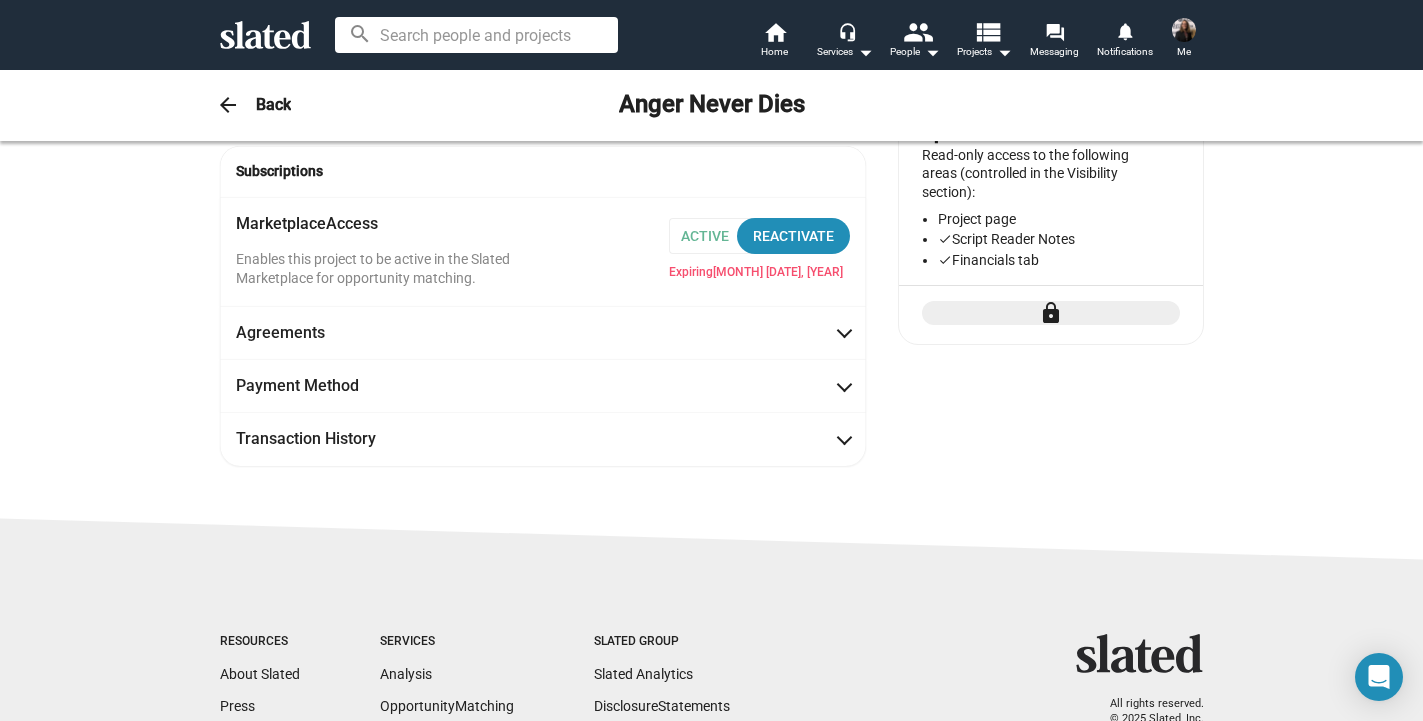 scroll, scrollTop: 398, scrollLeft: 0, axis: vertical 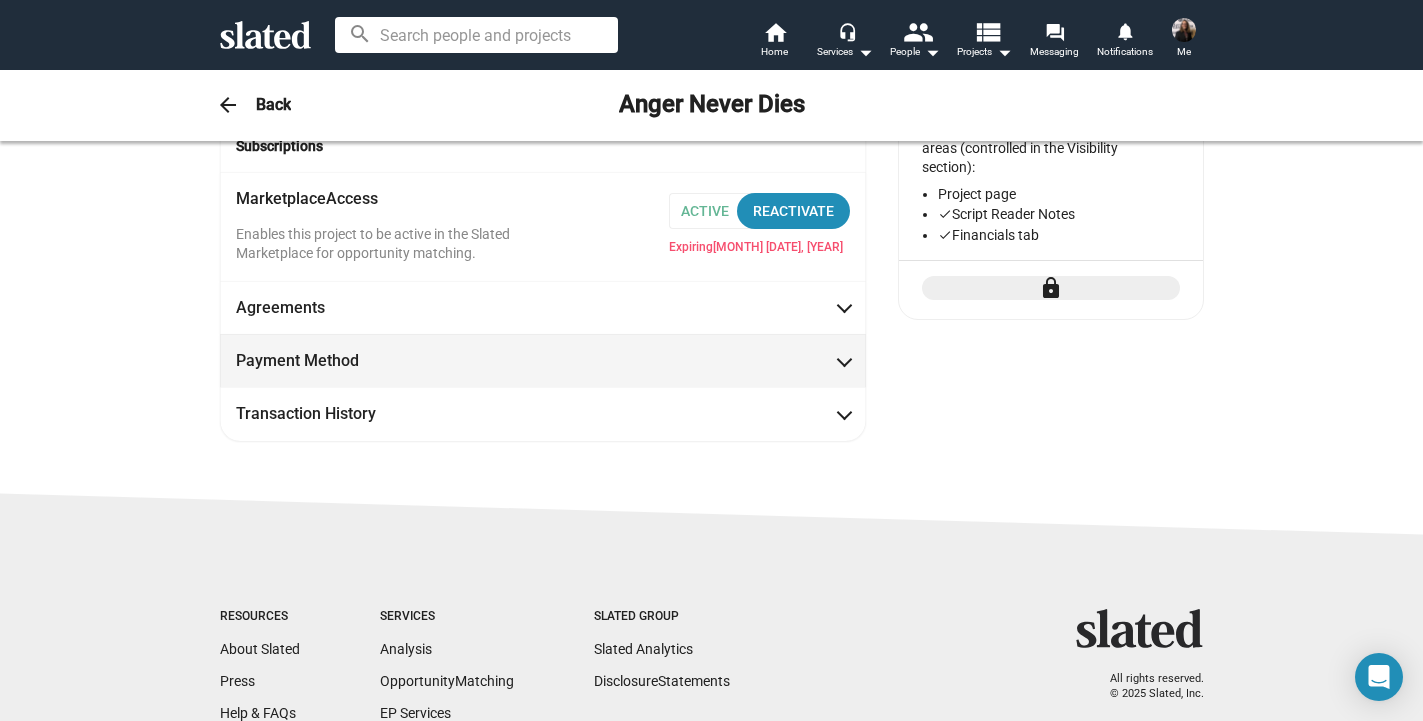 click on "Payment Method" at bounding box center (543, 360) 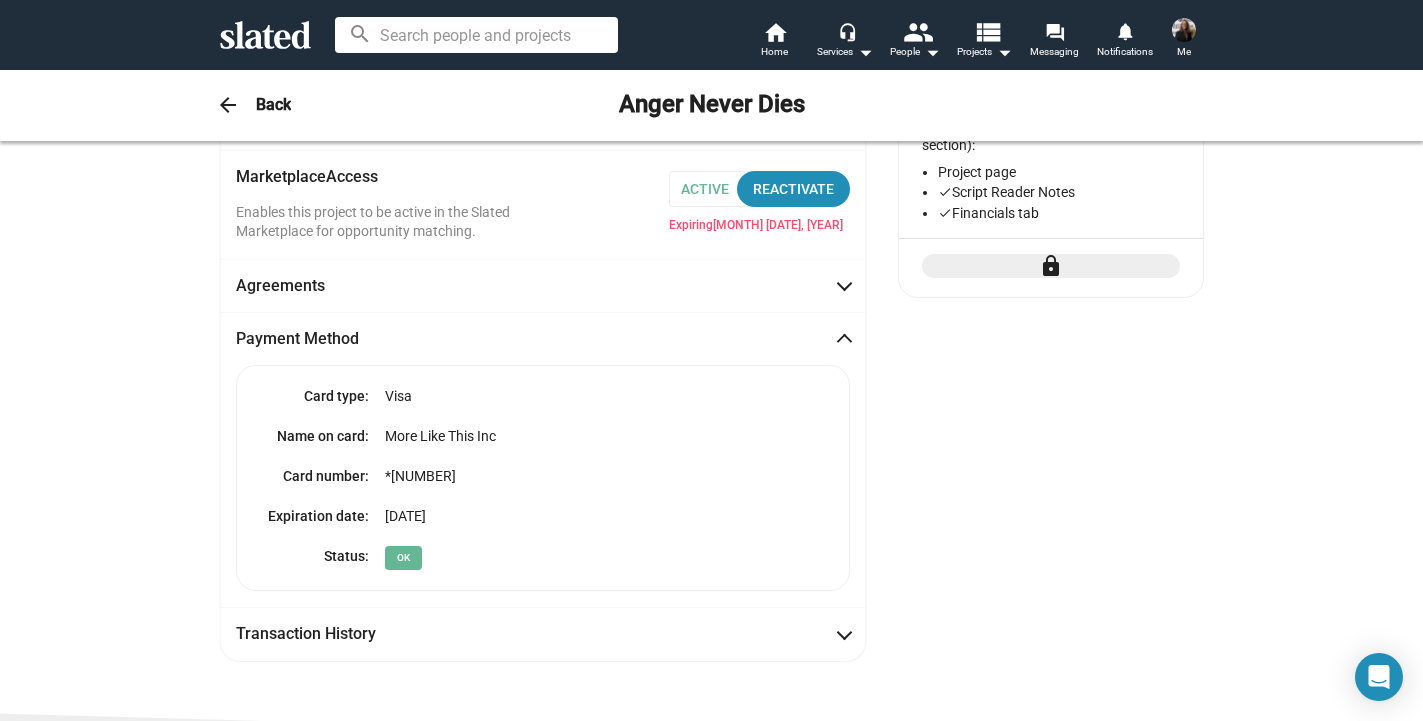 scroll, scrollTop: 396, scrollLeft: 0, axis: vertical 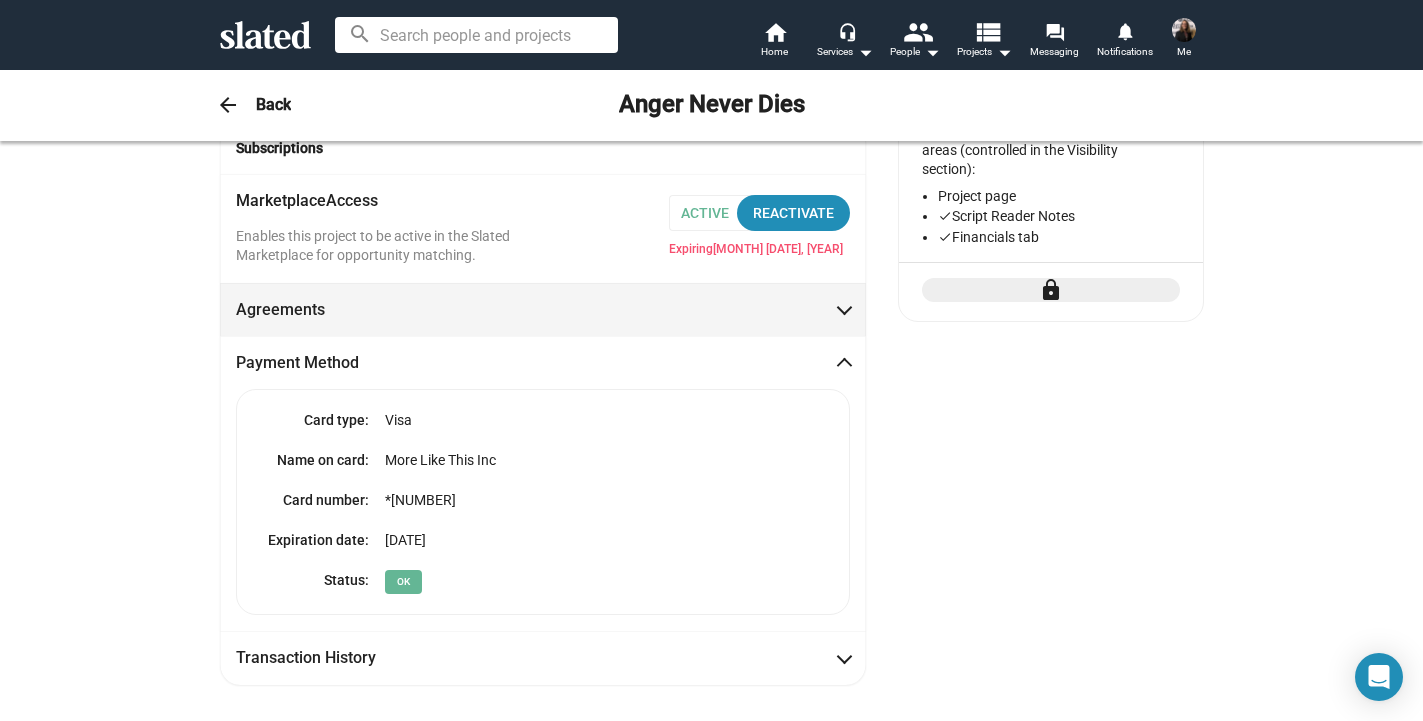 click at bounding box center (844, 308) 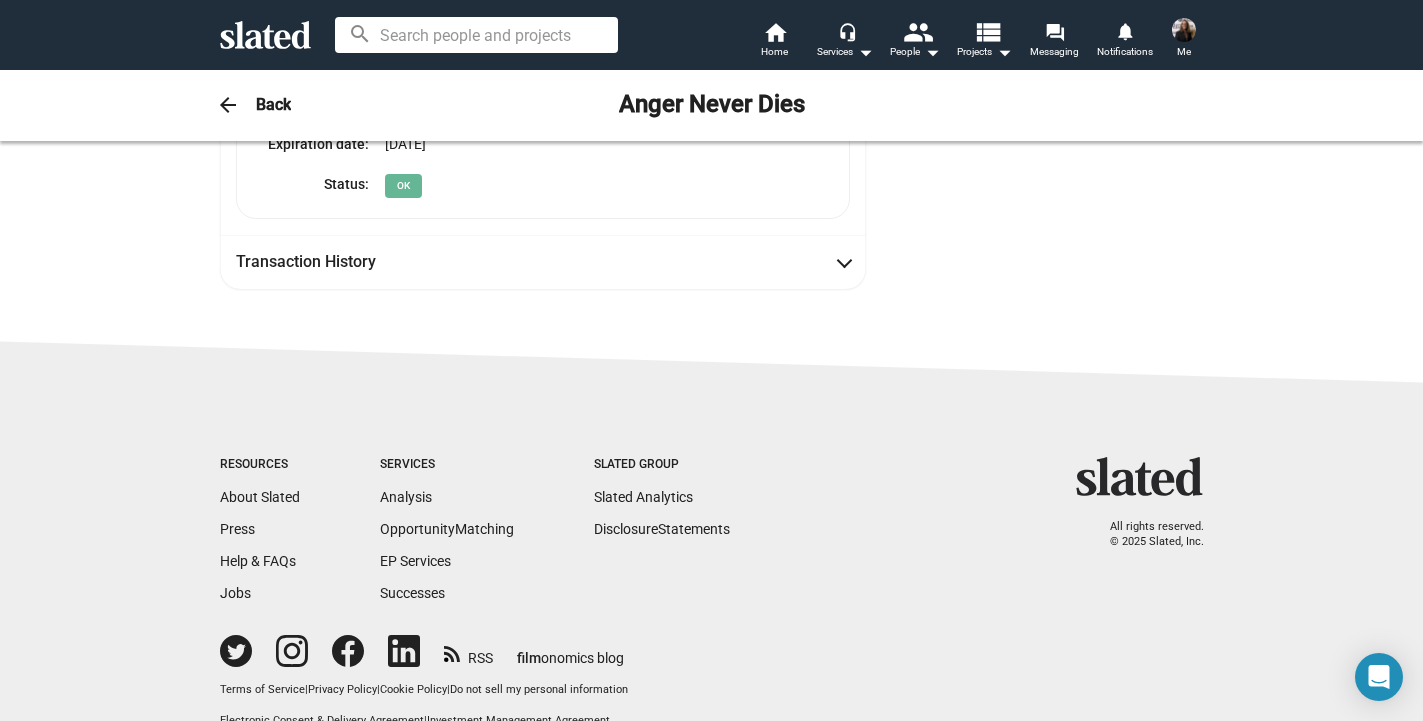 scroll, scrollTop: 885, scrollLeft: 0, axis: vertical 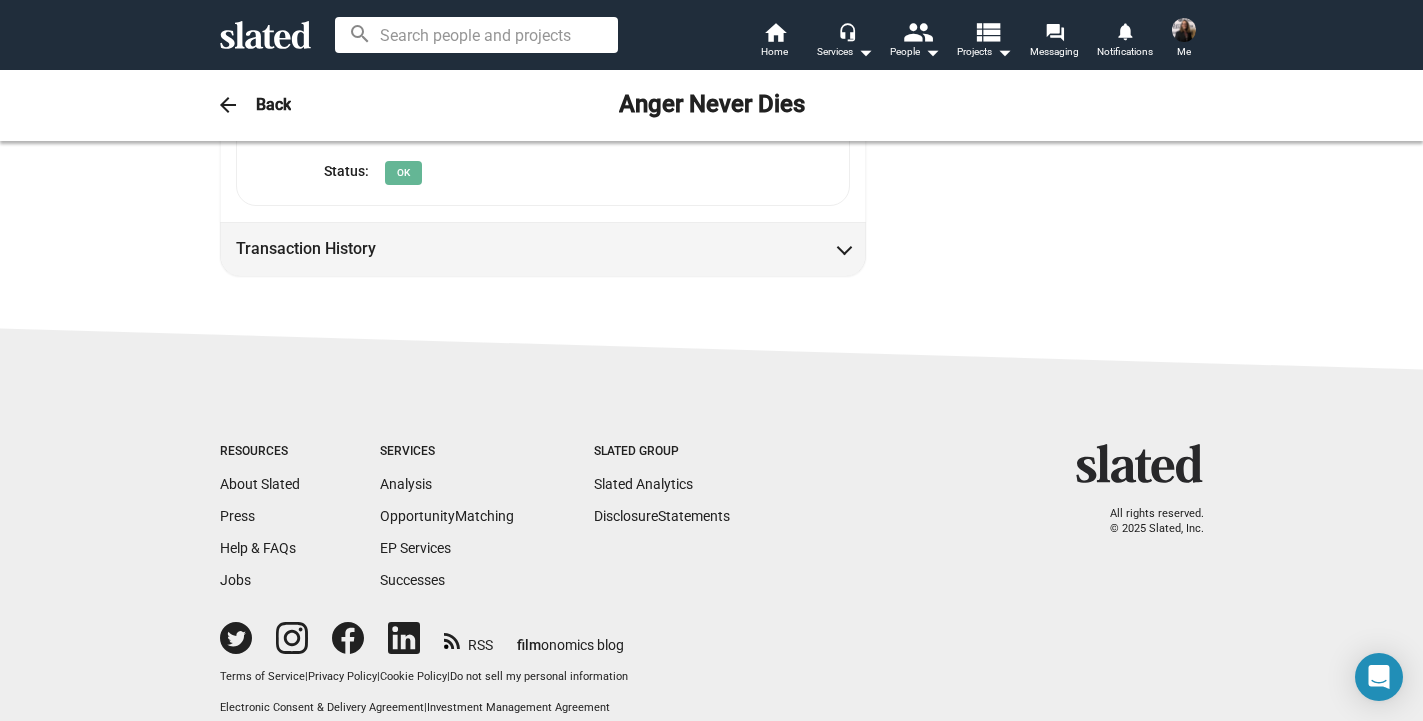 click at bounding box center [844, 247] 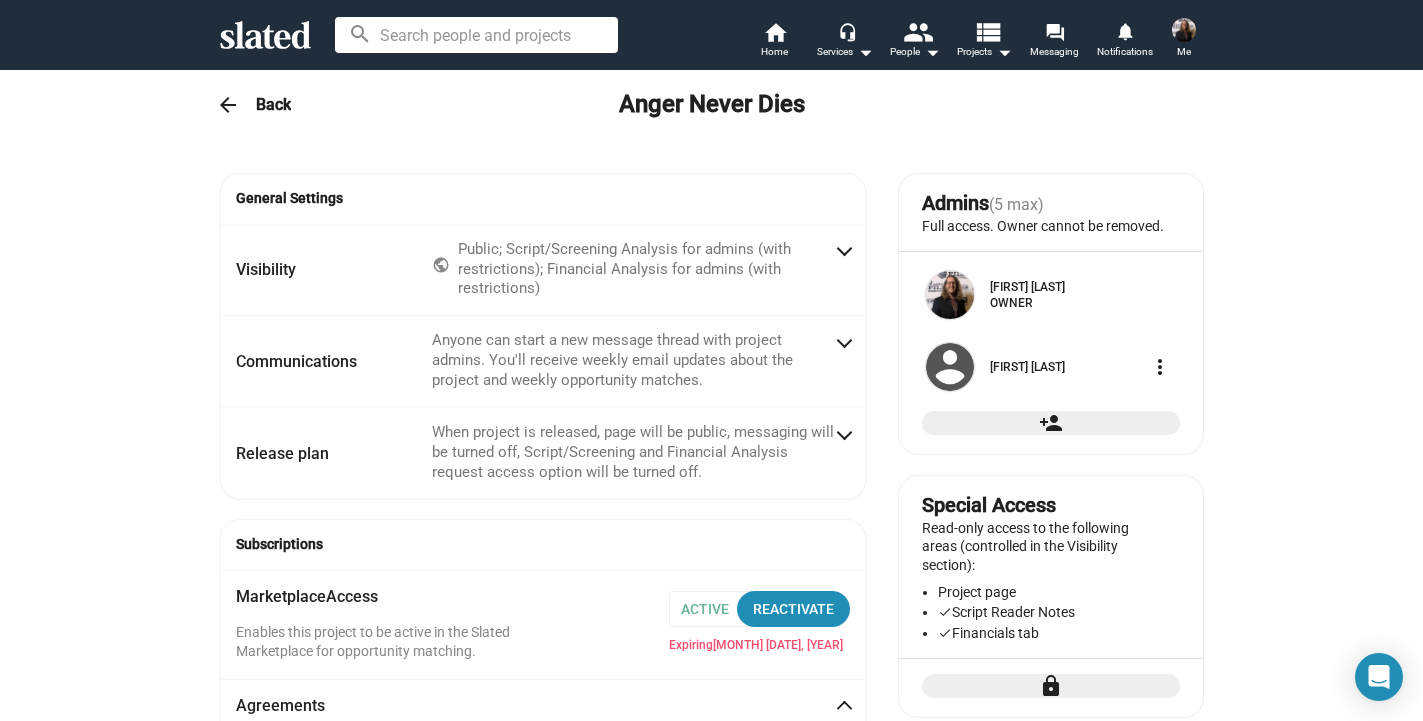 scroll, scrollTop: 2, scrollLeft: 0, axis: vertical 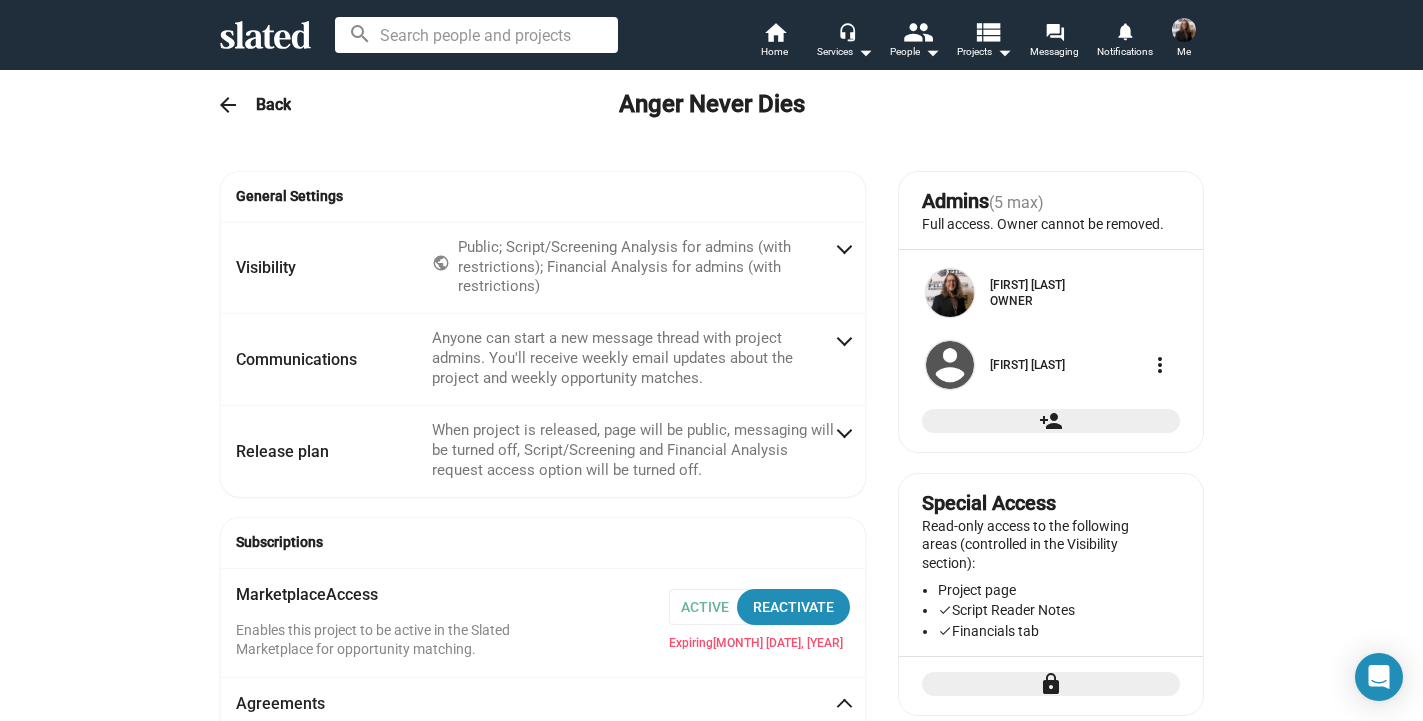 click 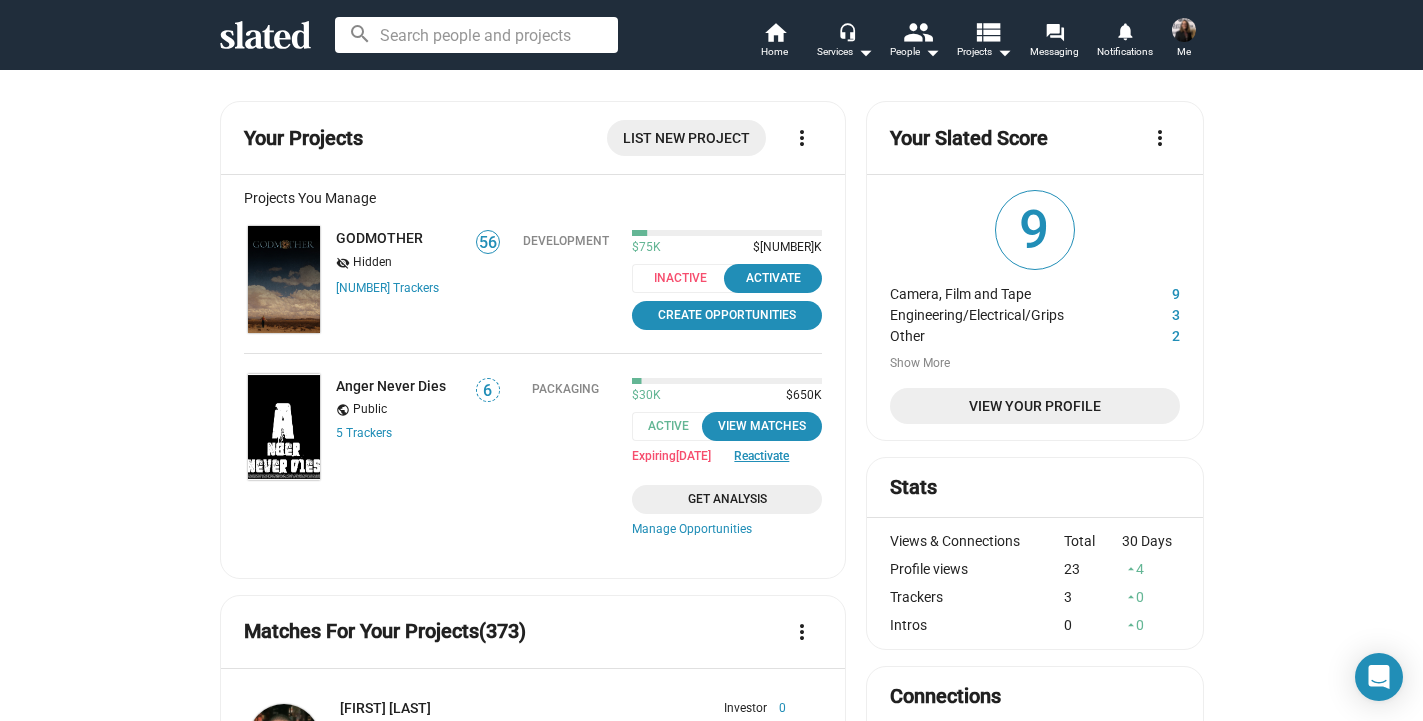 click on "account_circle  Profile settings  Settings wifi_tethering  Interests Import Contacts  help  Help exit_to_app  Sign Out List New Project Close search GODMOTHER Anger Never Dies List New Project Close" at bounding box center [712, 35] 